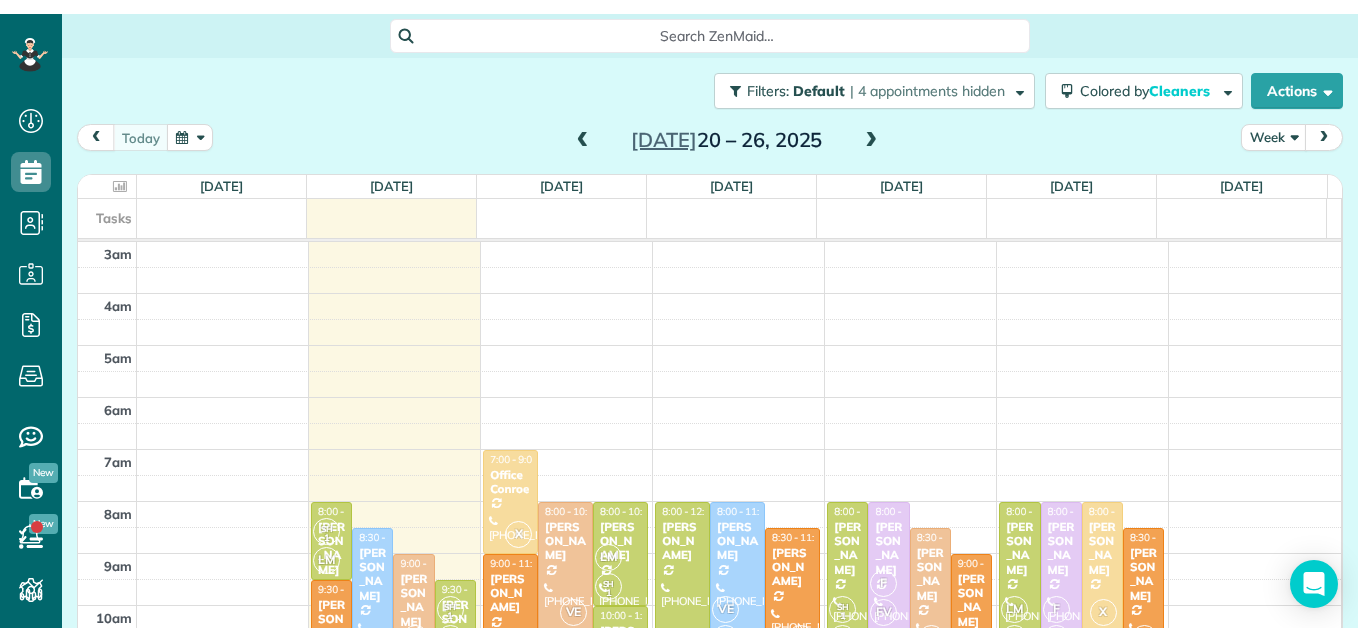 scroll, scrollTop: 0, scrollLeft: 0, axis: both 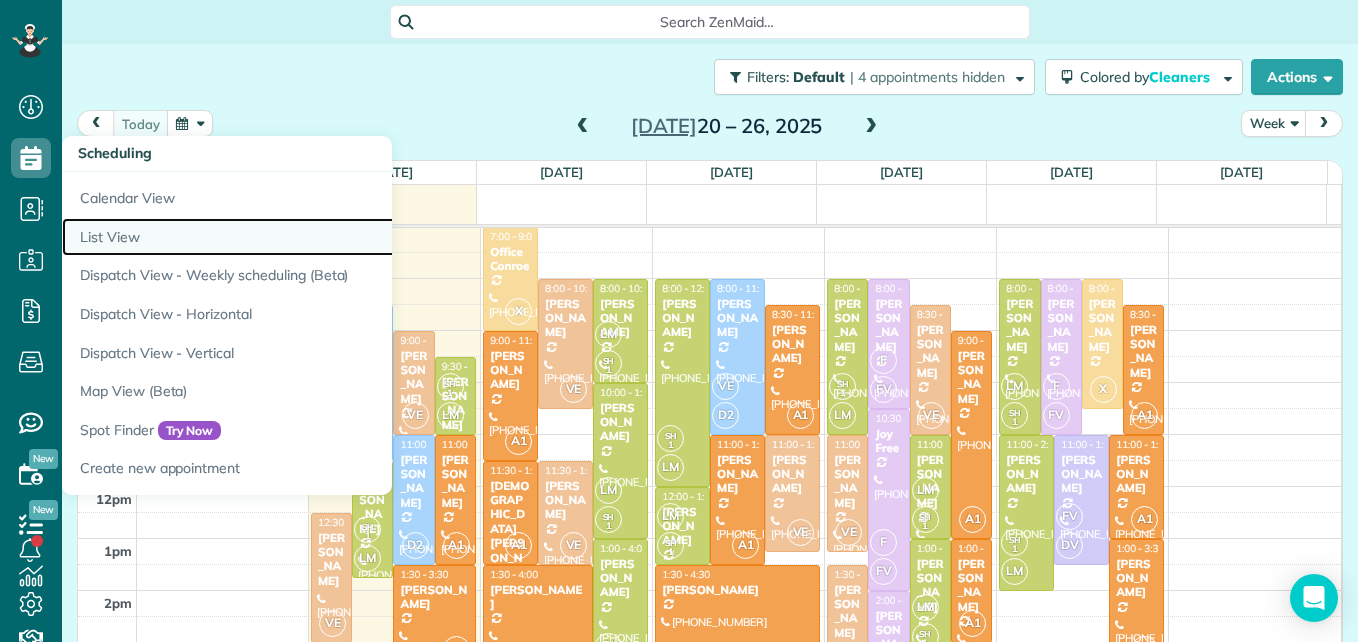 click on "List View" at bounding box center [312, 237] 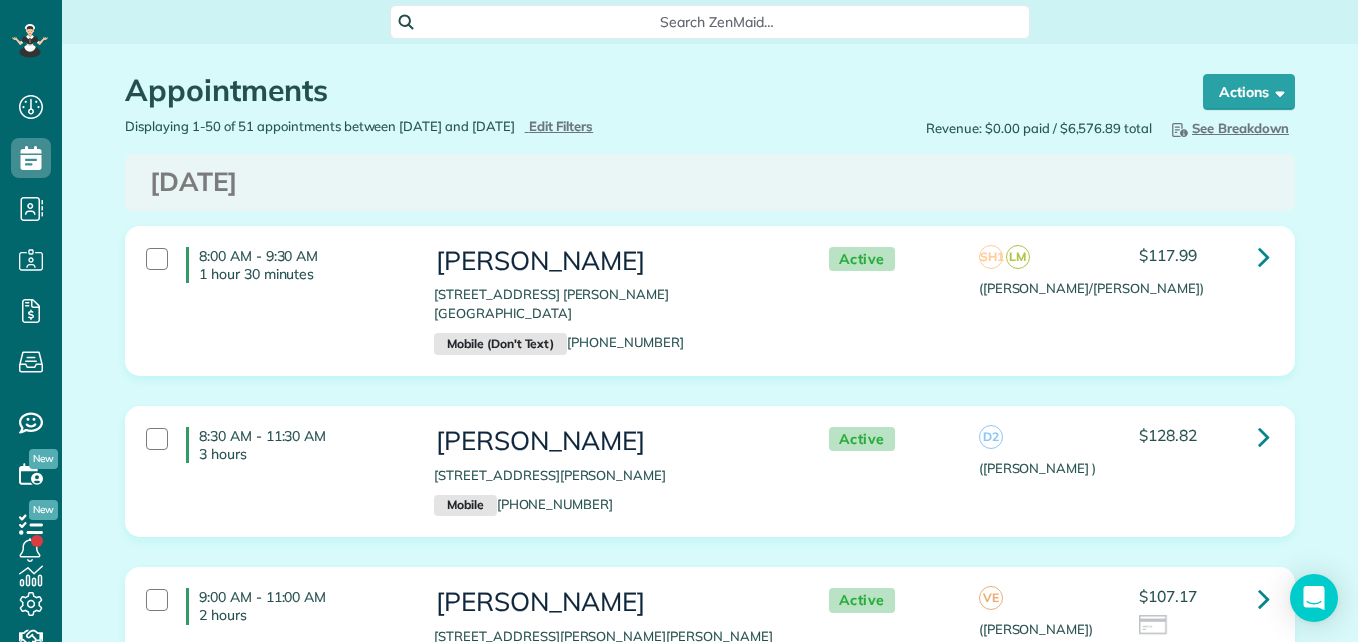 scroll, scrollTop: 0, scrollLeft: 0, axis: both 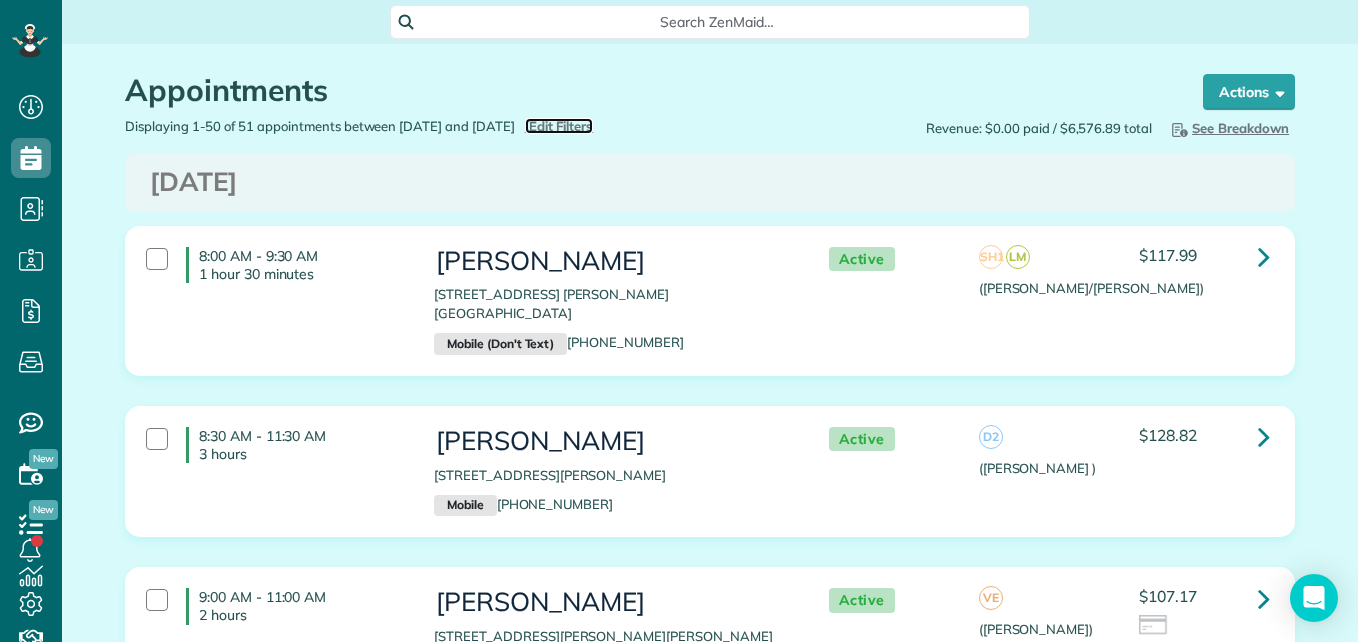 click on "Edit Filters" at bounding box center (561, 126) 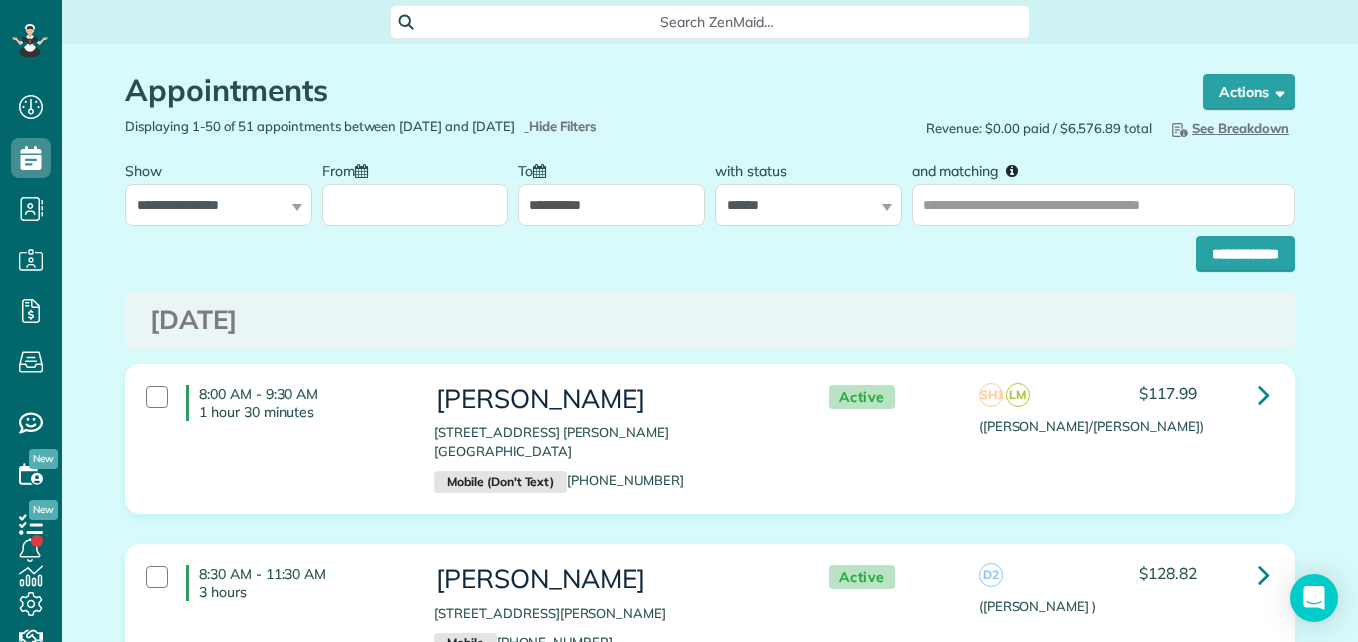click on "From" at bounding box center [415, 205] 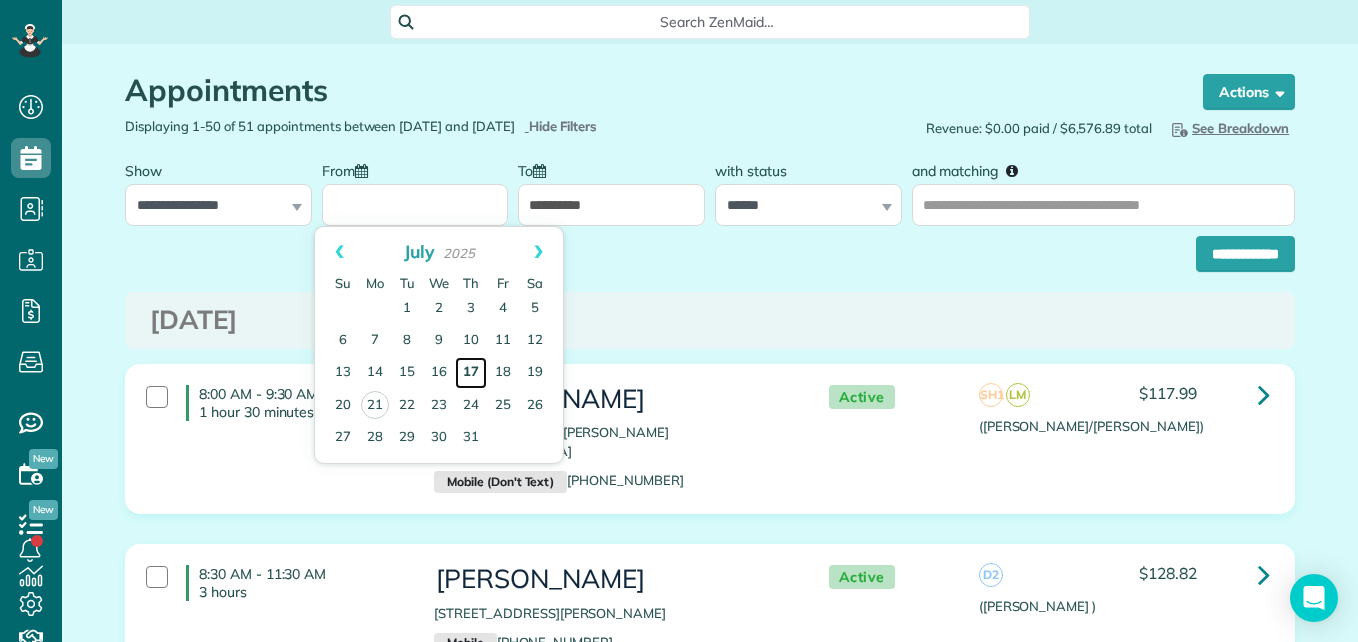 click on "17" at bounding box center (471, 373) 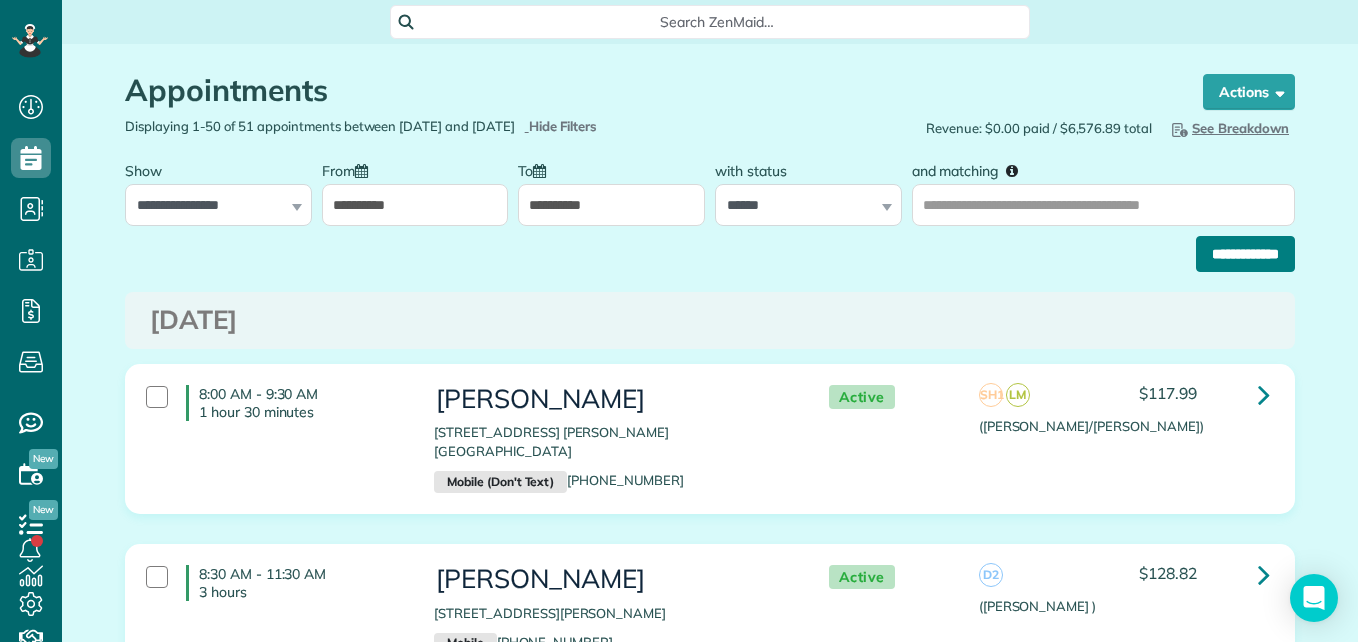 click on "**********" at bounding box center [1245, 254] 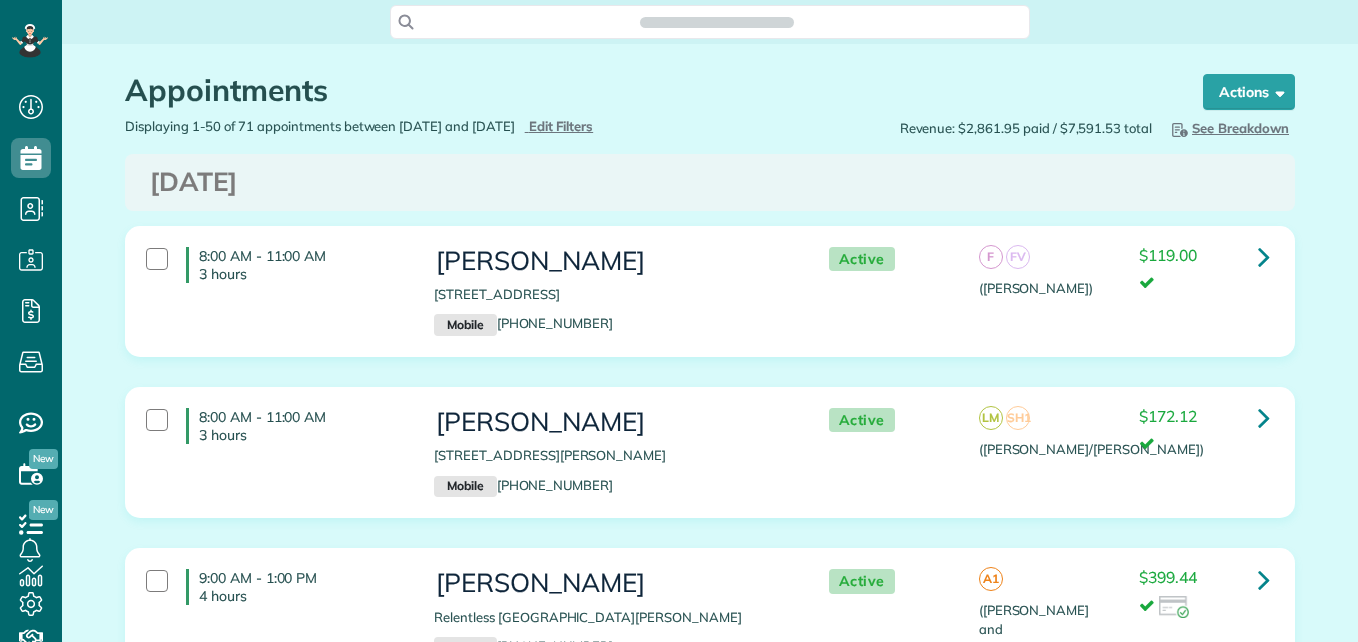 scroll, scrollTop: 0, scrollLeft: 0, axis: both 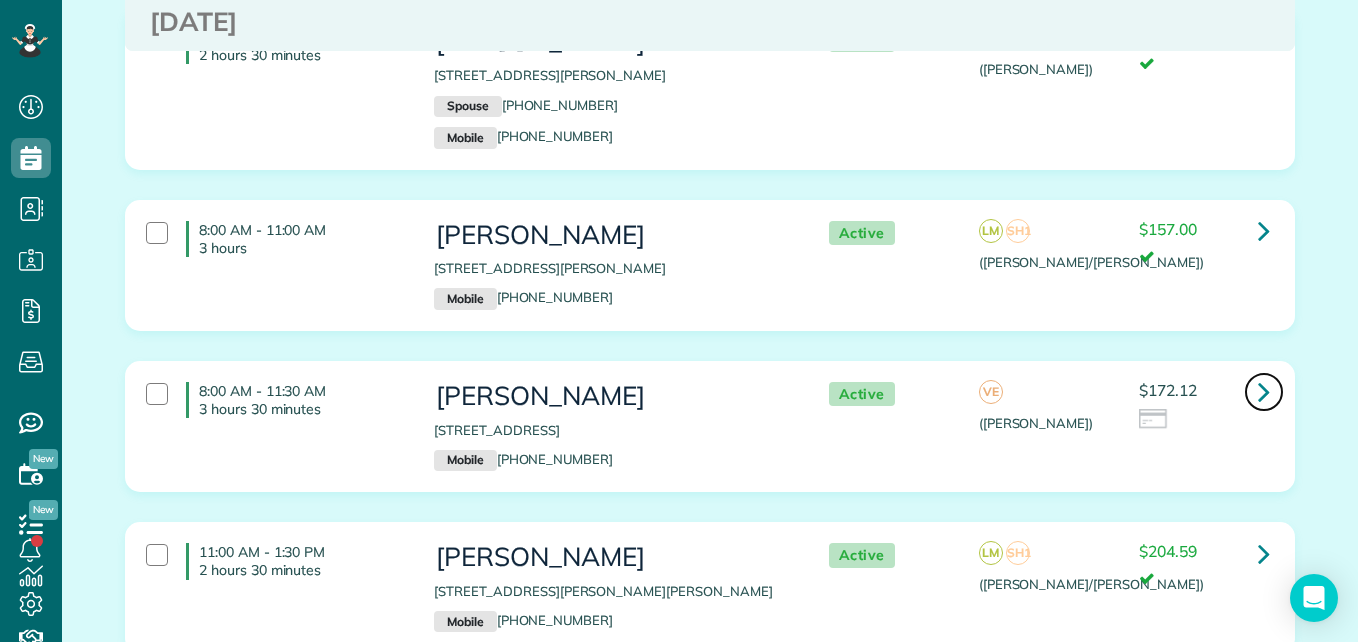 click at bounding box center [1264, 392] 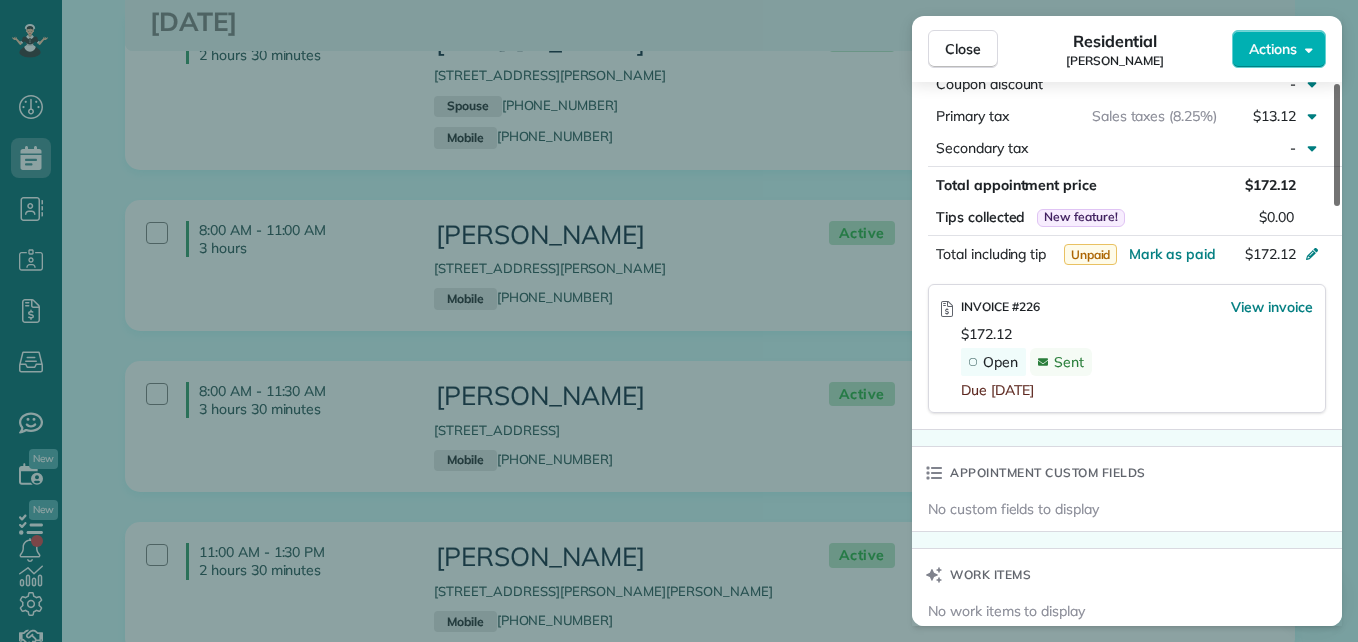 drag, startPoint x: 1340, startPoint y: 166, endPoint x: 1334, endPoint y: 406, distance: 240.07498 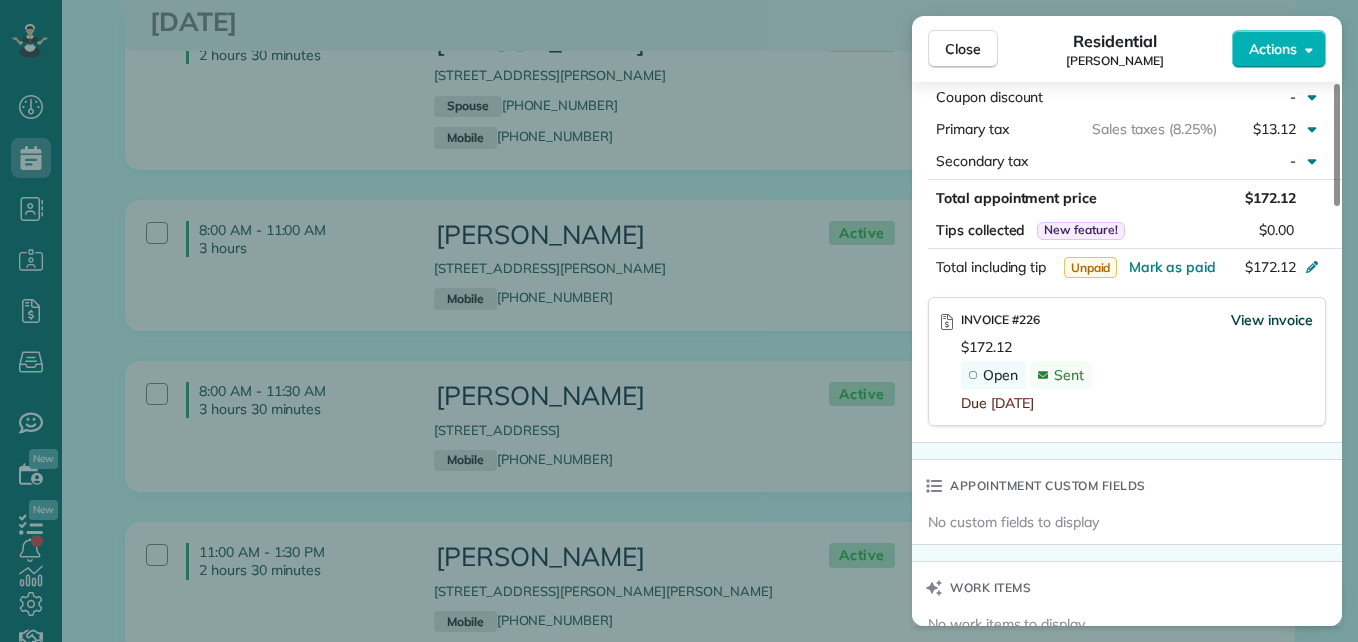 click on "View invoice" at bounding box center (1272, 320) 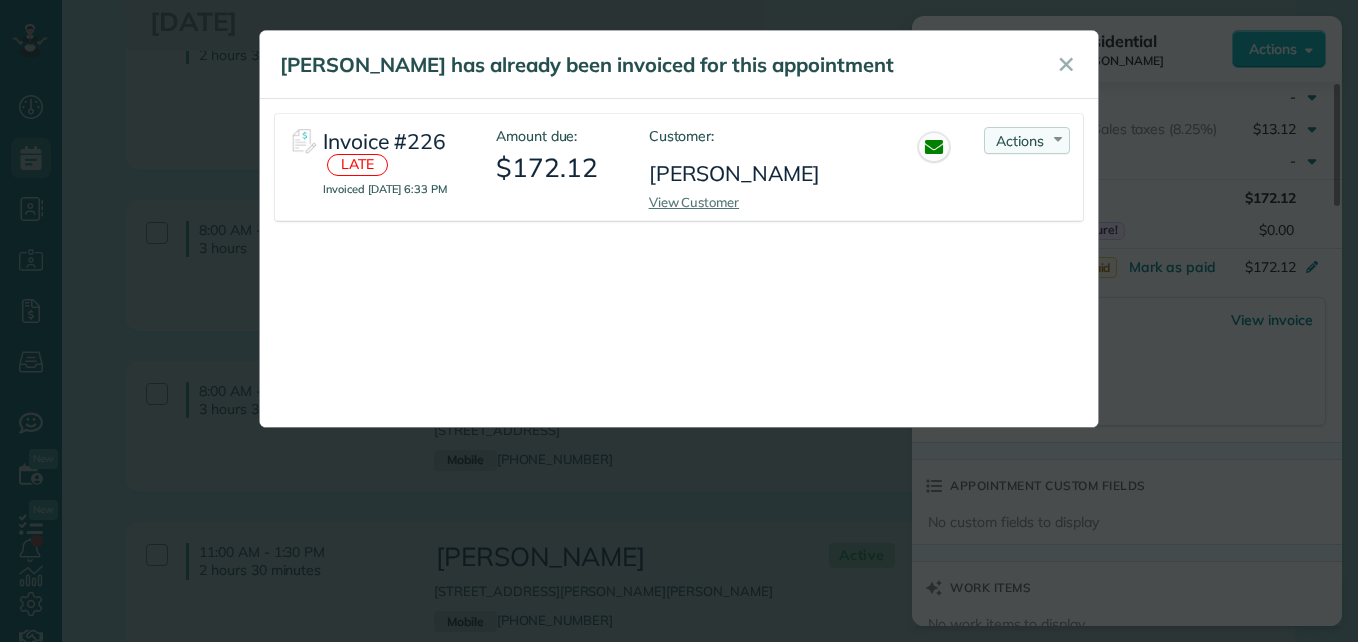 click on "Actions
Re-send Invoice...
View PDF
Mark as Paid
Void Invoice" at bounding box center (1027, 140) 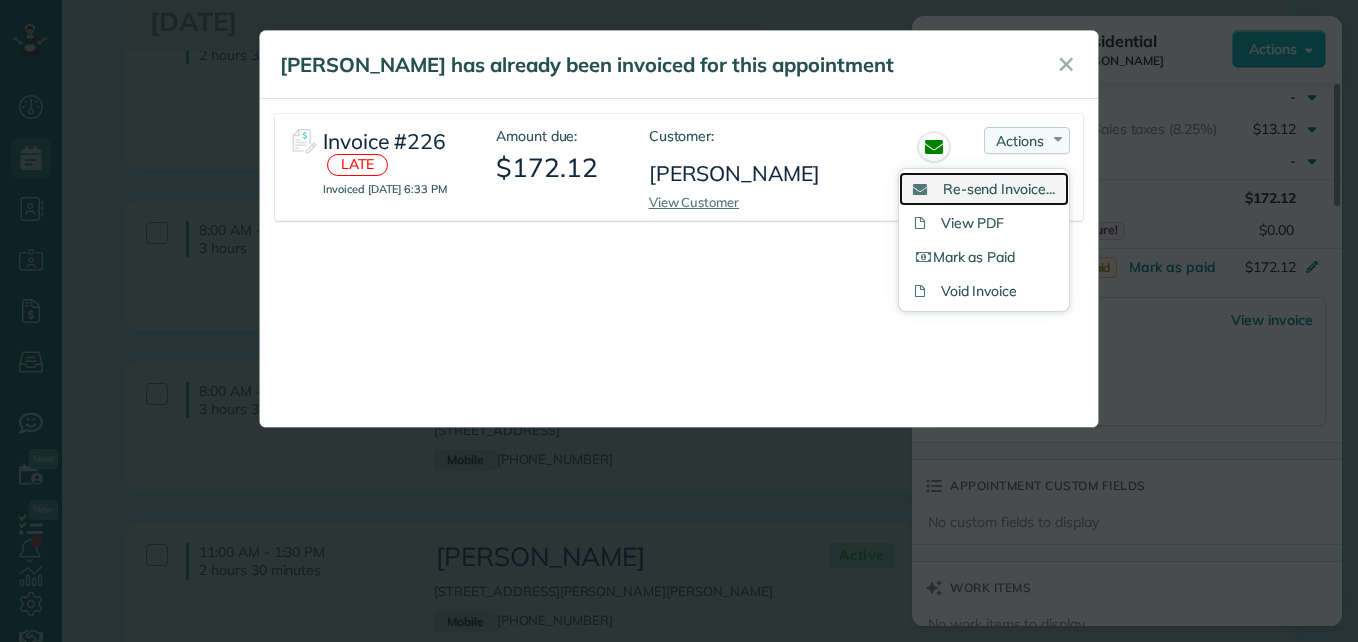 click on "Re-send Invoice..." at bounding box center (999, 189) 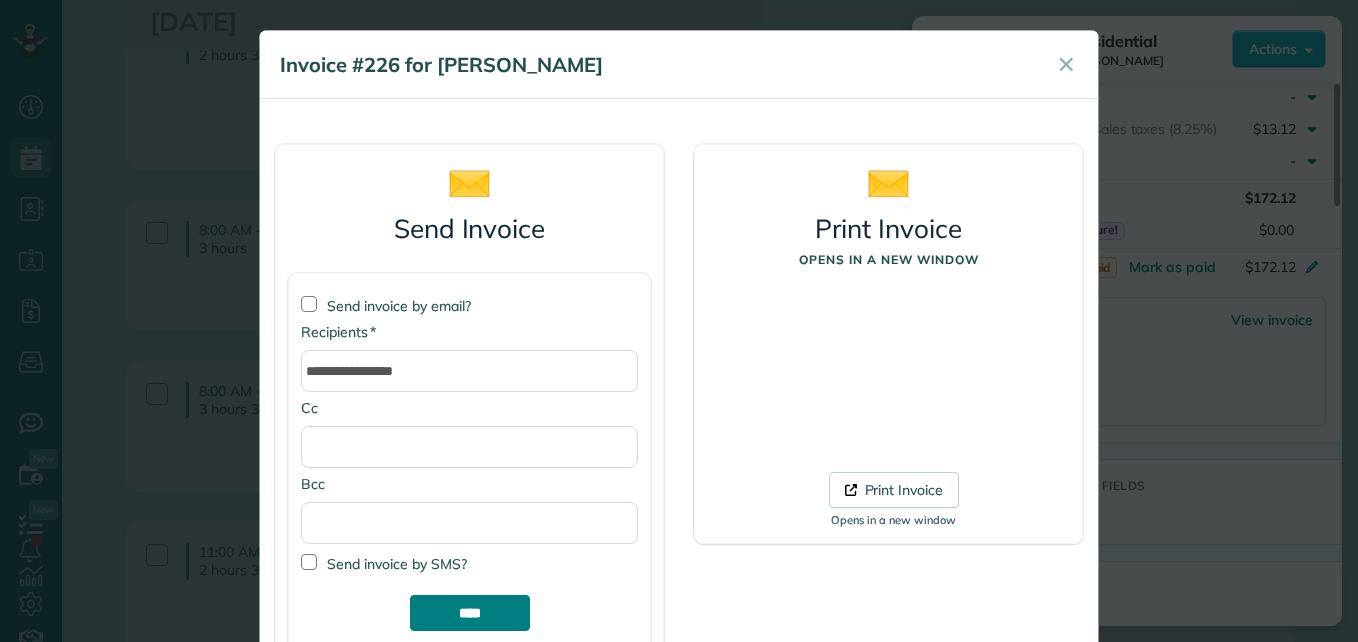 click on "****" at bounding box center (470, 613) 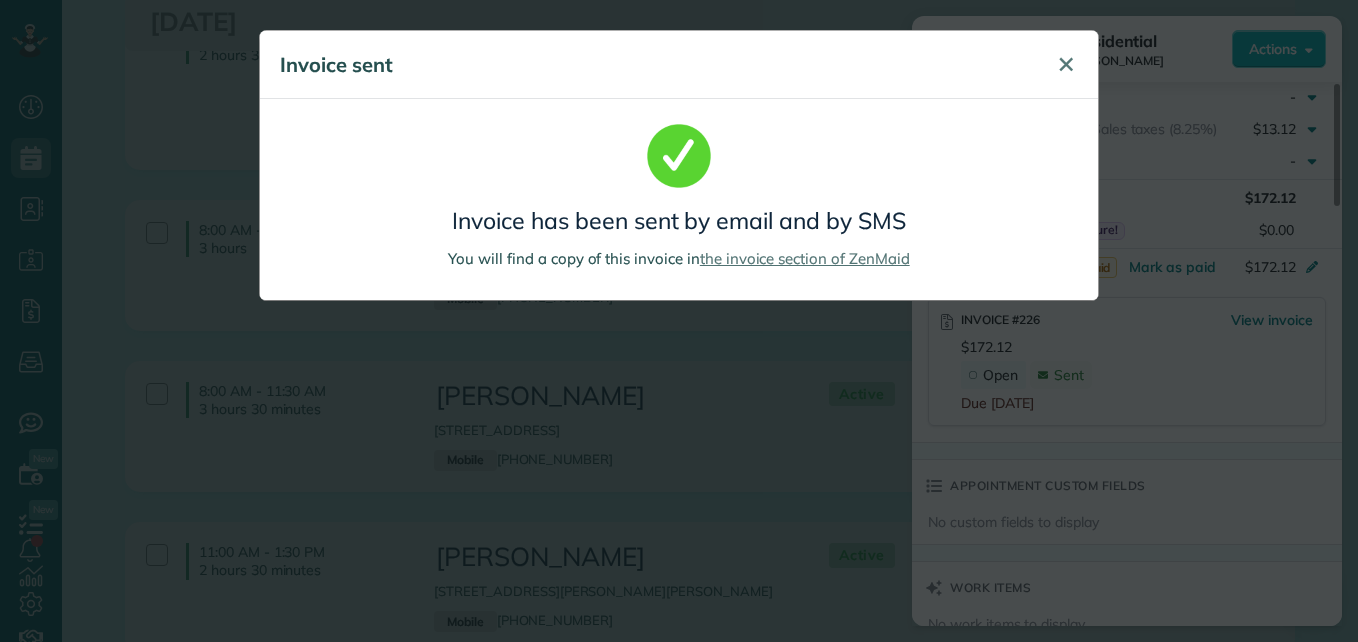click on "✕" at bounding box center [1066, 64] 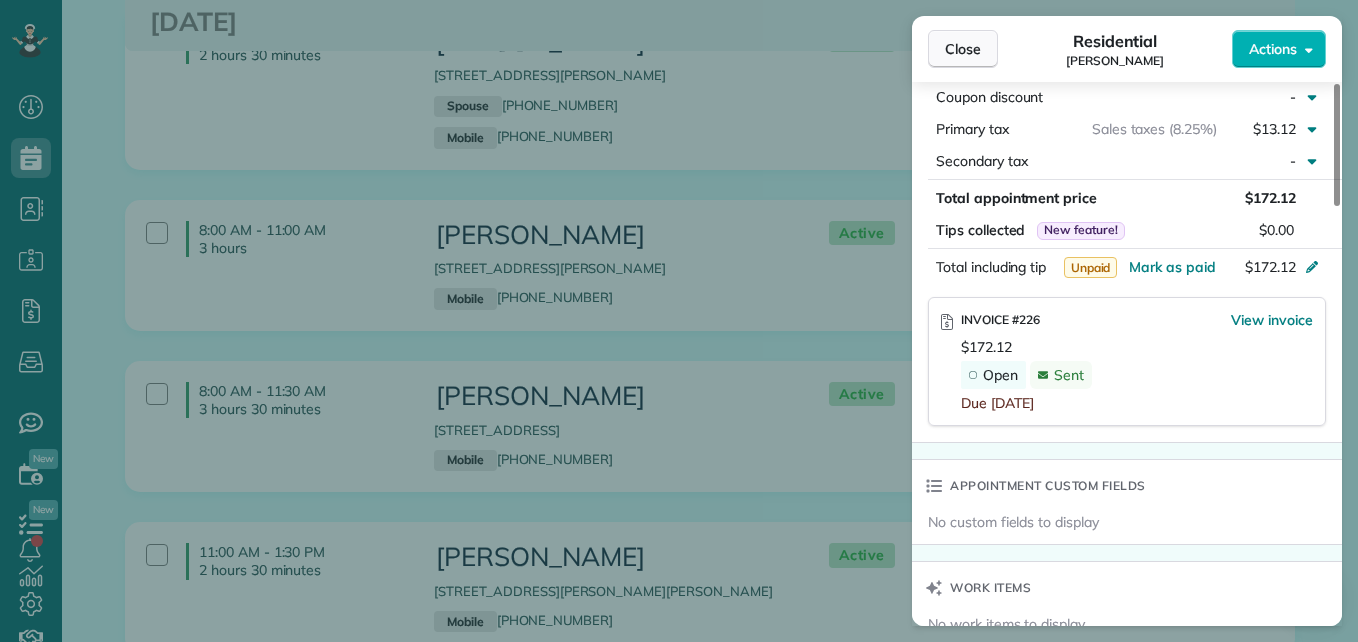 click on "Close" at bounding box center [963, 49] 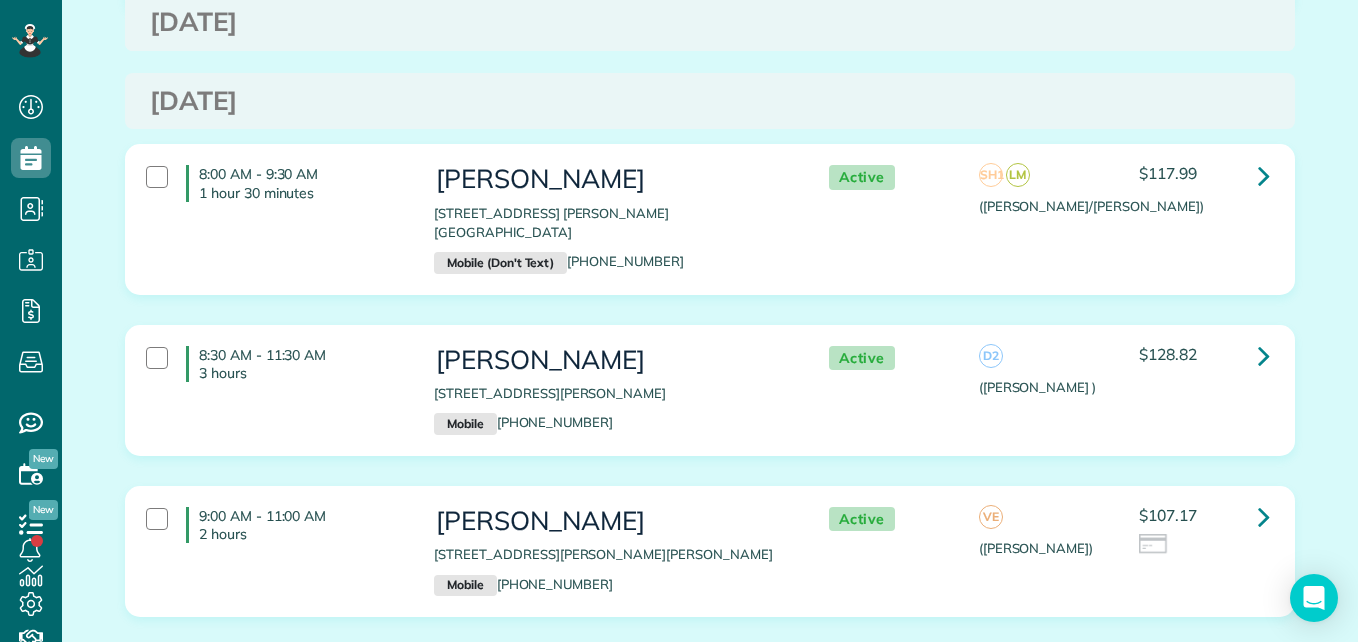 scroll, scrollTop: 3617, scrollLeft: 0, axis: vertical 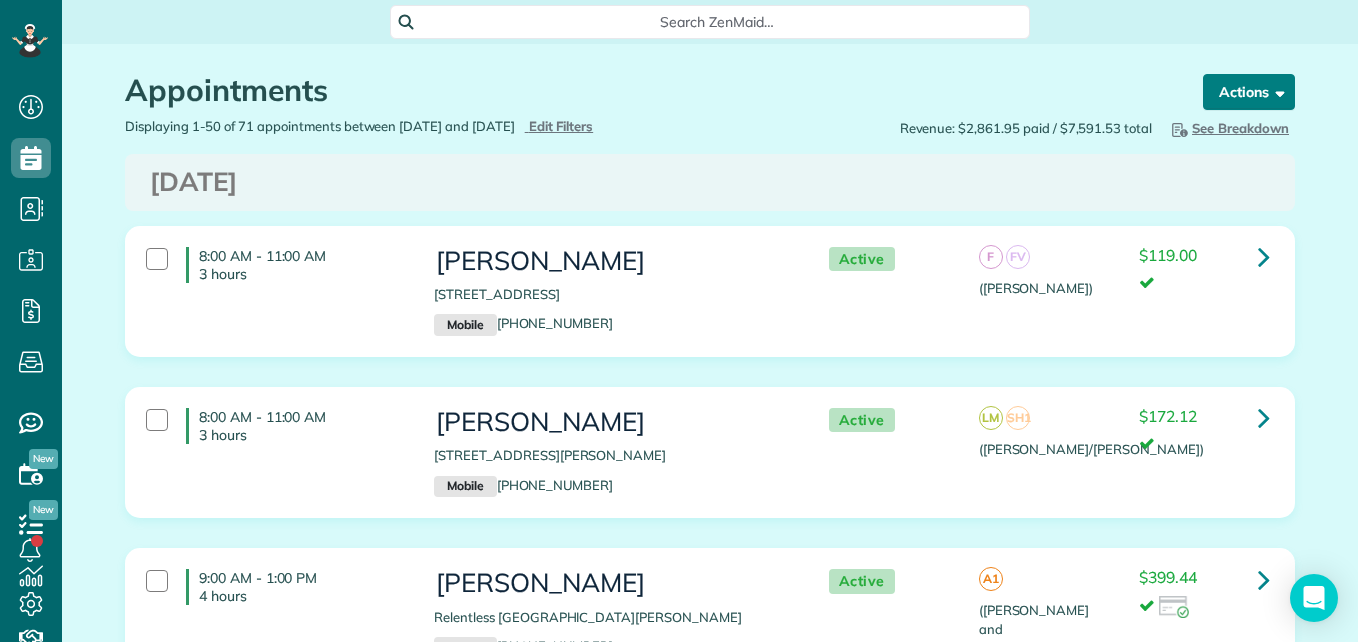 click at bounding box center (1276, 91) 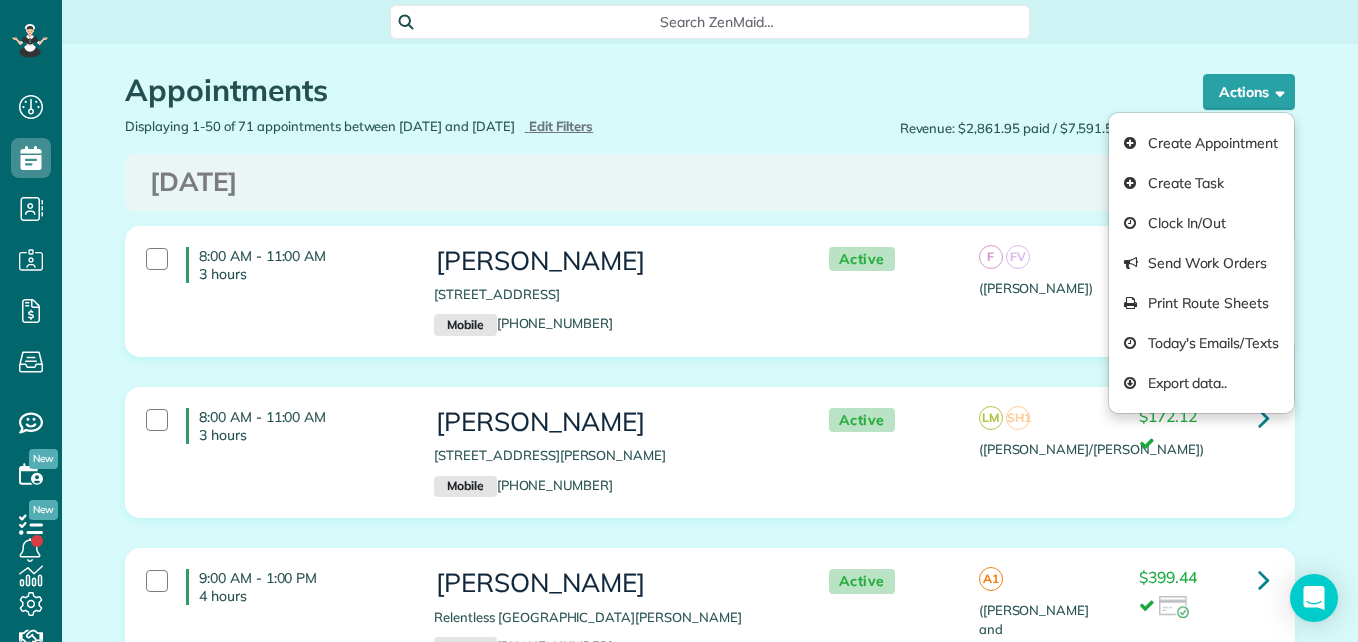 click on "Appointments
the List View [2 min]
Schedule Changes
Actions
Create Appointment
Create Task
Clock In/Out
Send Work Orders
Print Route Sheets
Today's Emails/Texts
Export data..
Bulk Actions
Set status to: Active
Set status to: Stand-By" at bounding box center [710, 80] 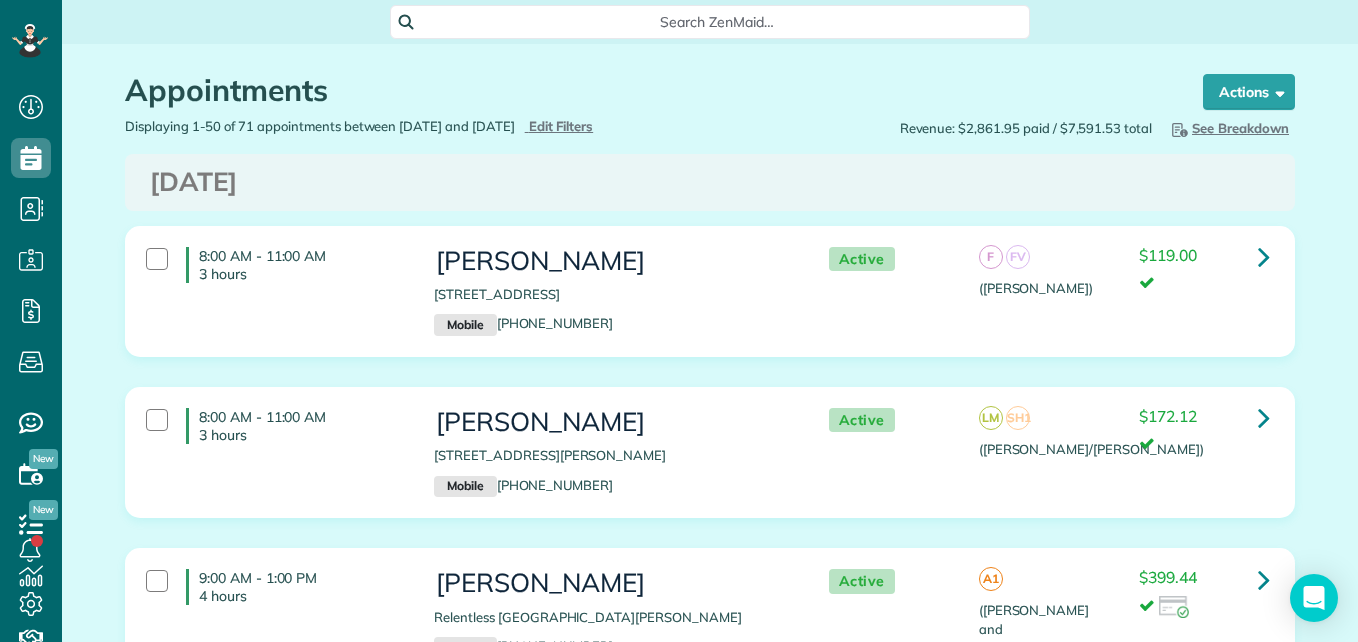 click on "See Breakdown" at bounding box center (1228, 128) 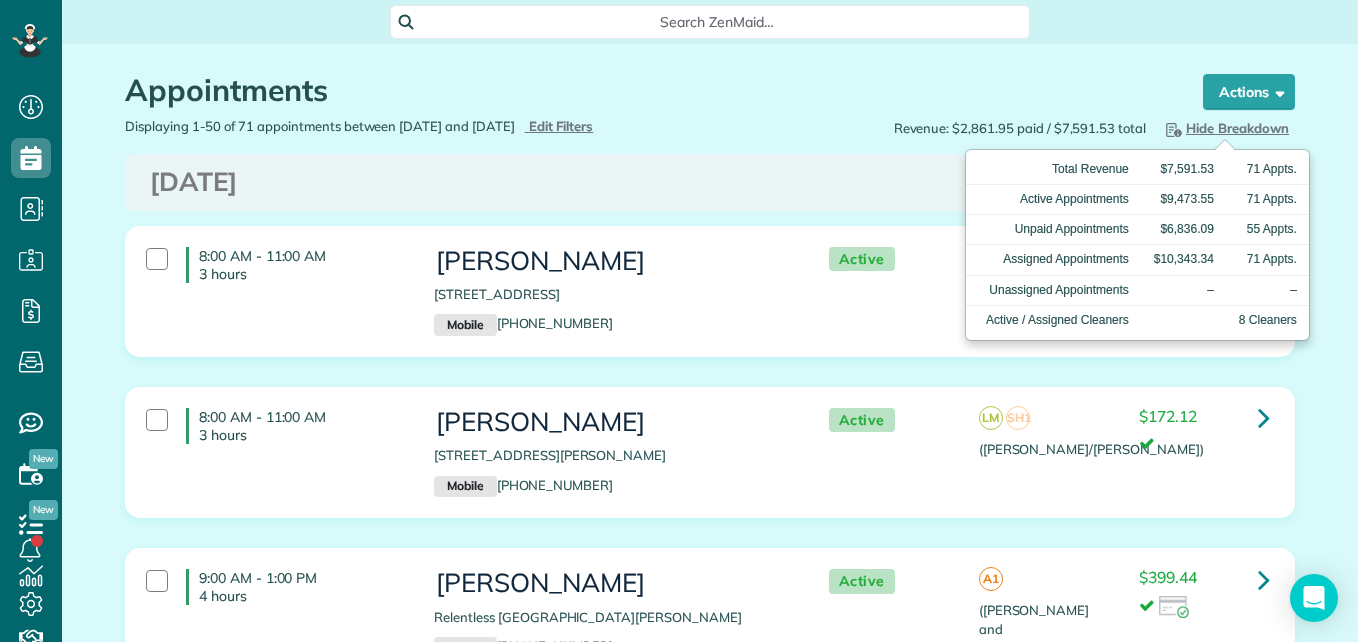 click on "Appointments" at bounding box center [645, 90] 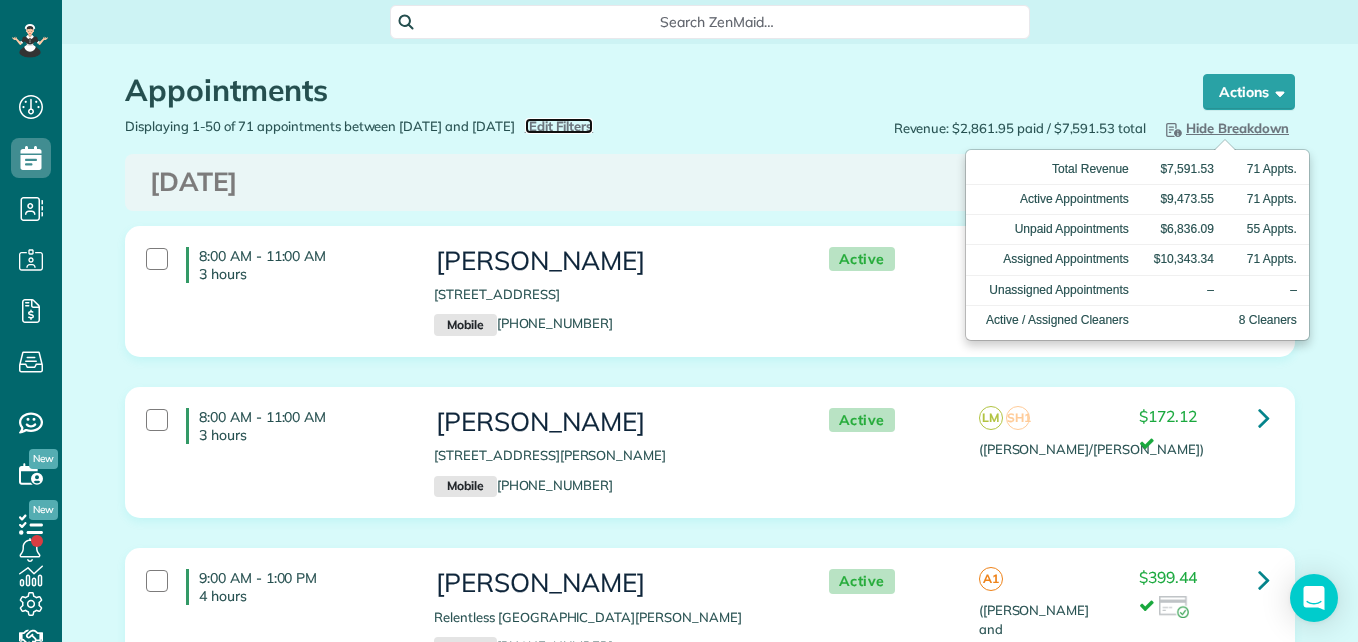 click on "Edit Filters" at bounding box center (561, 126) 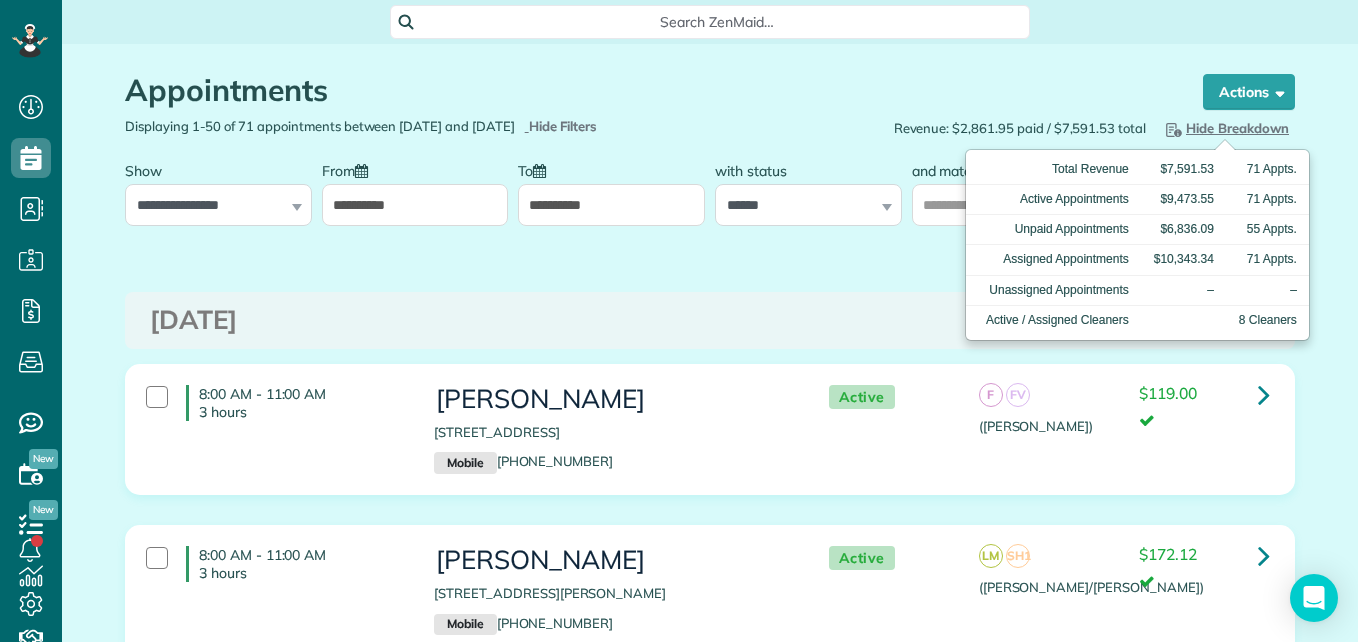 click on "Hide Breakdown" at bounding box center (1225, 128) 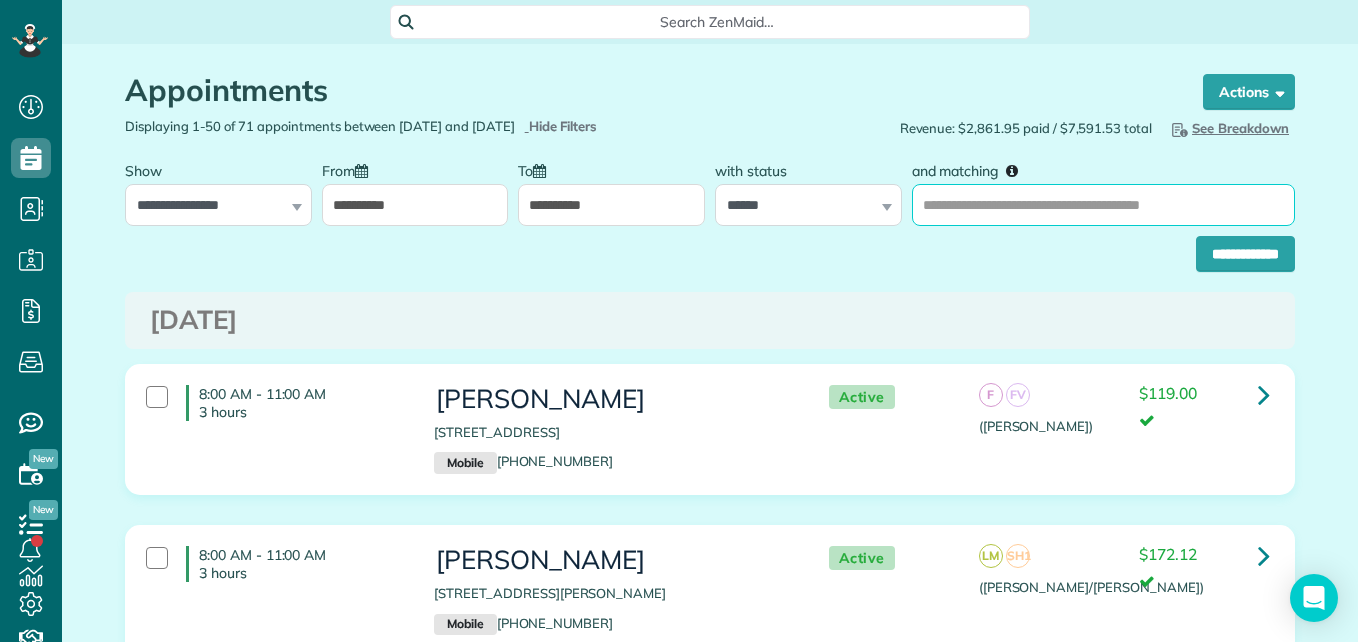 click on "and matching" at bounding box center [1103, 205] 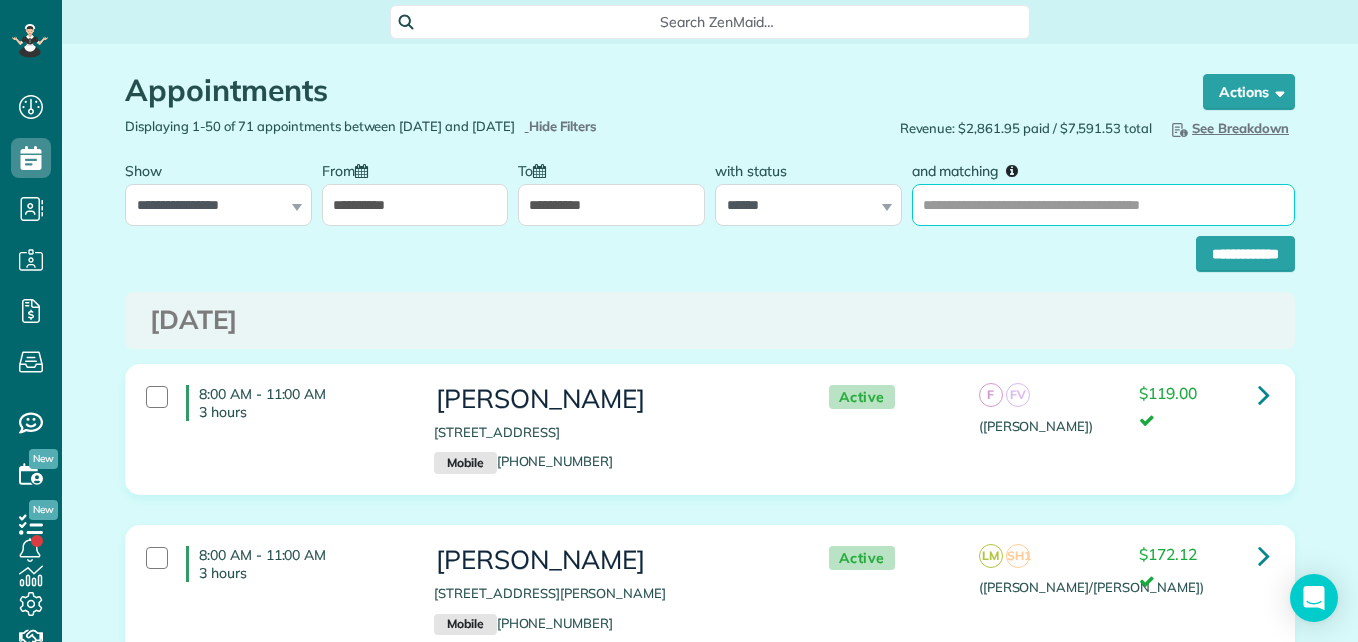 type on "**********" 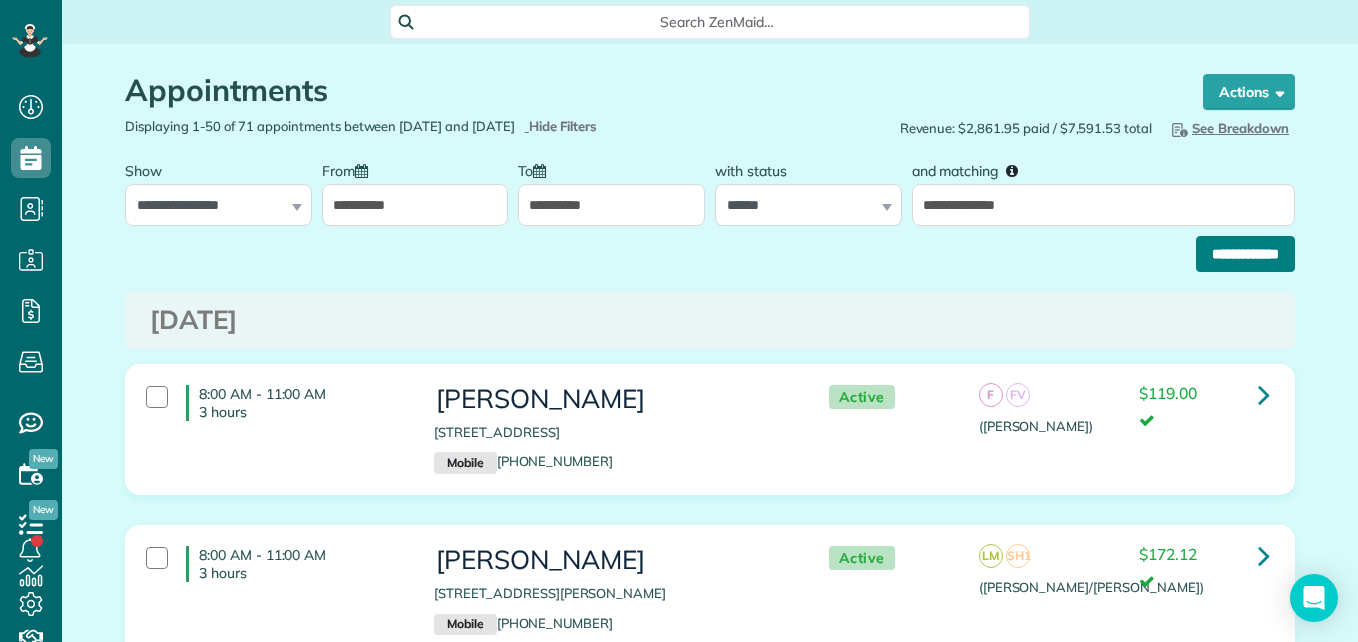 click on "**********" at bounding box center [1245, 254] 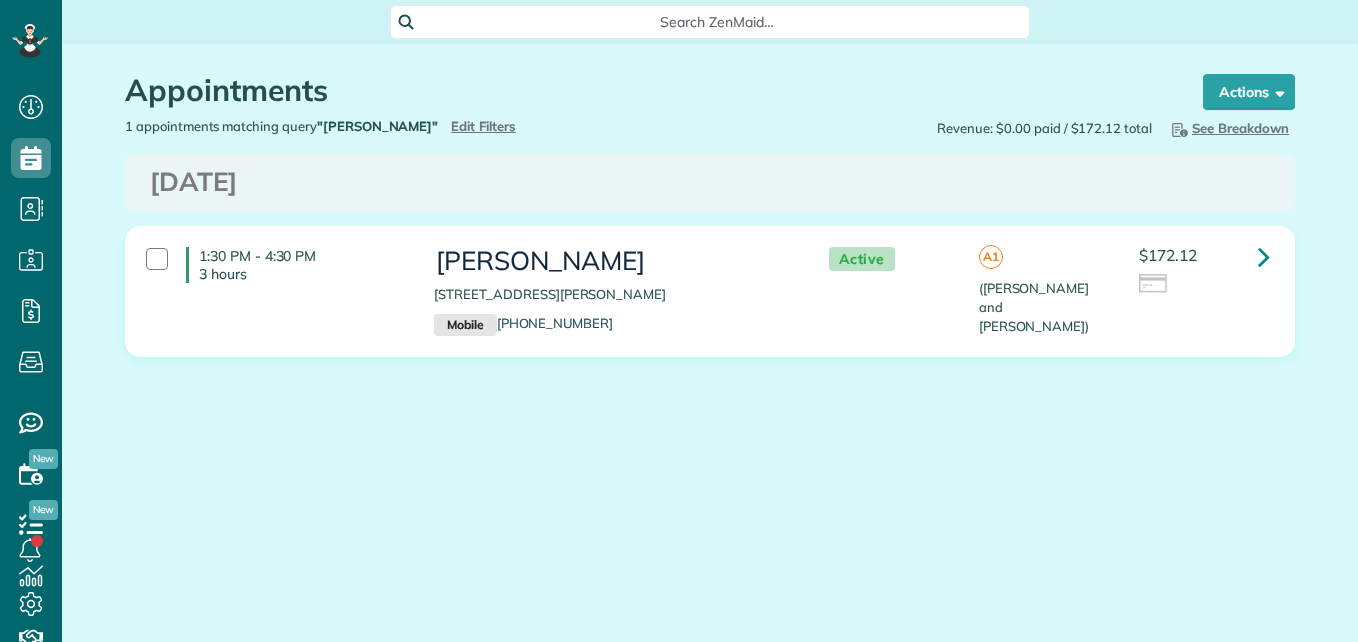 scroll, scrollTop: 0, scrollLeft: 0, axis: both 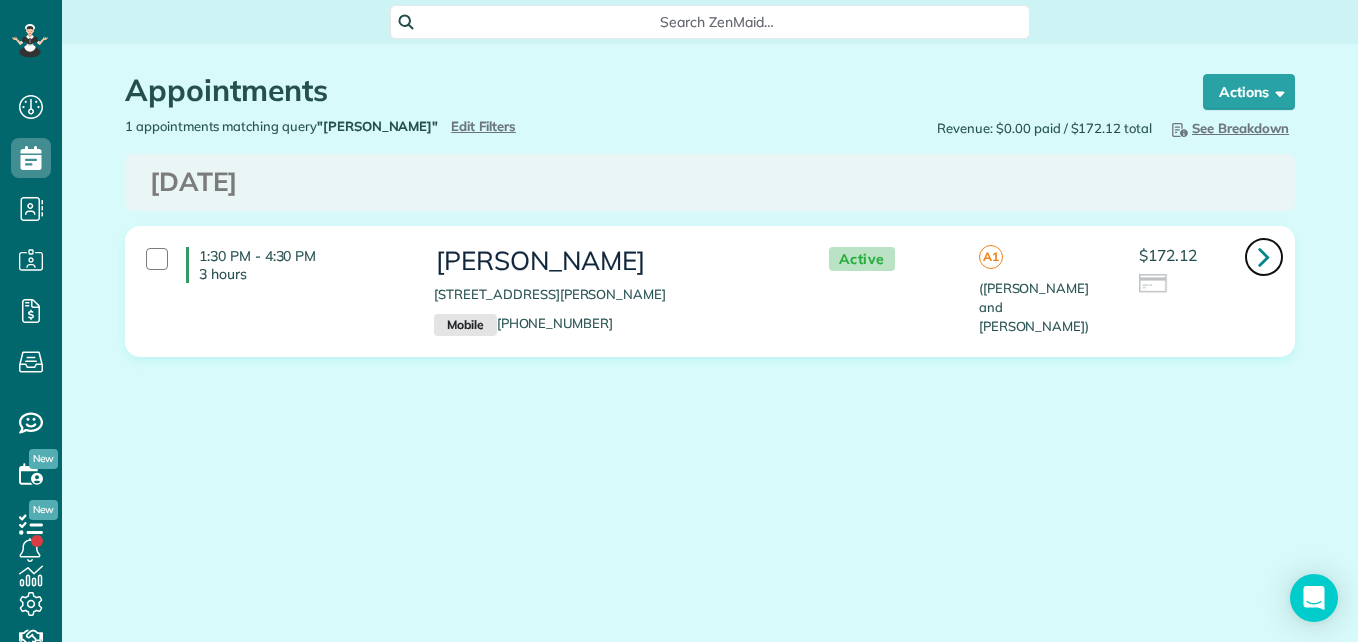 click at bounding box center (1264, 256) 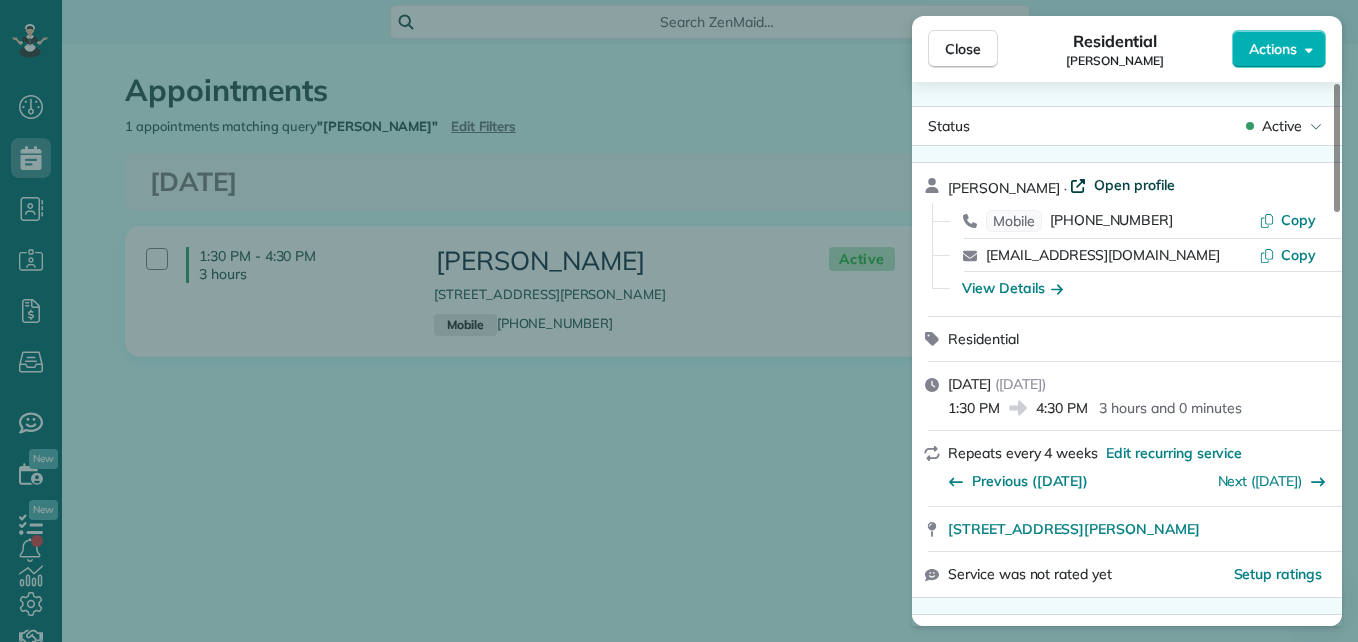 click on "Open profile" at bounding box center (1134, 185) 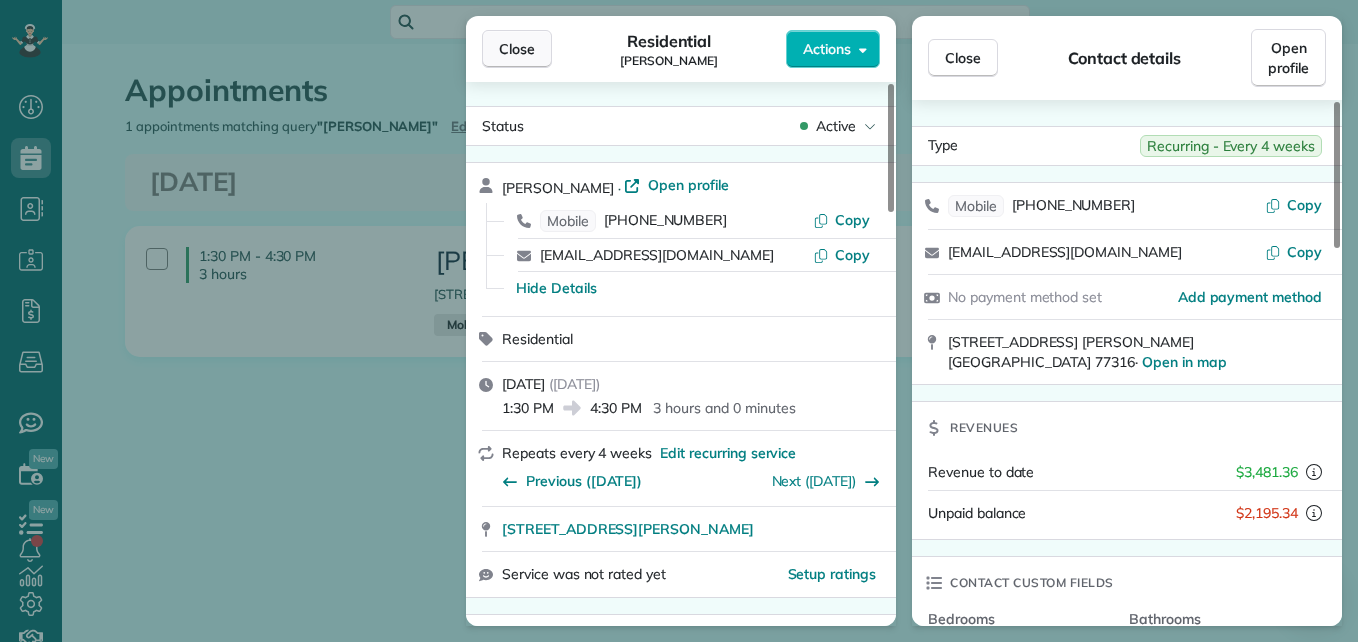 click on "Close" at bounding box center (517, 49) 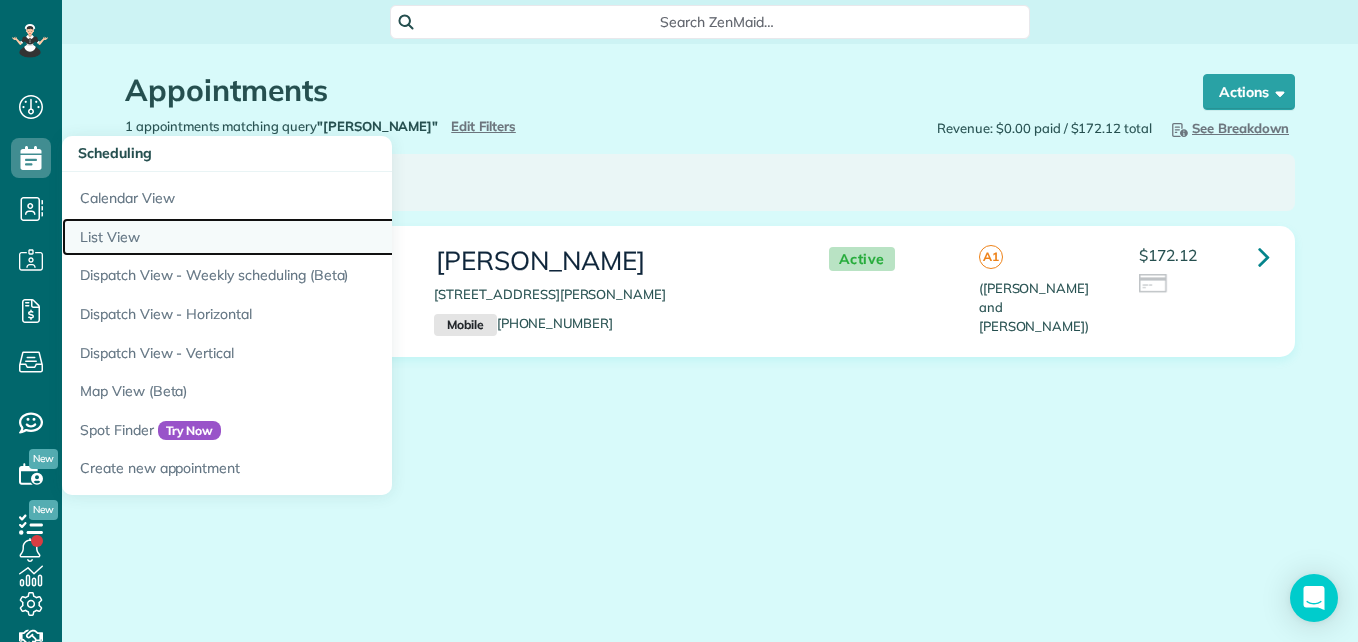 click on "List View" at bounding box center (312, 237) 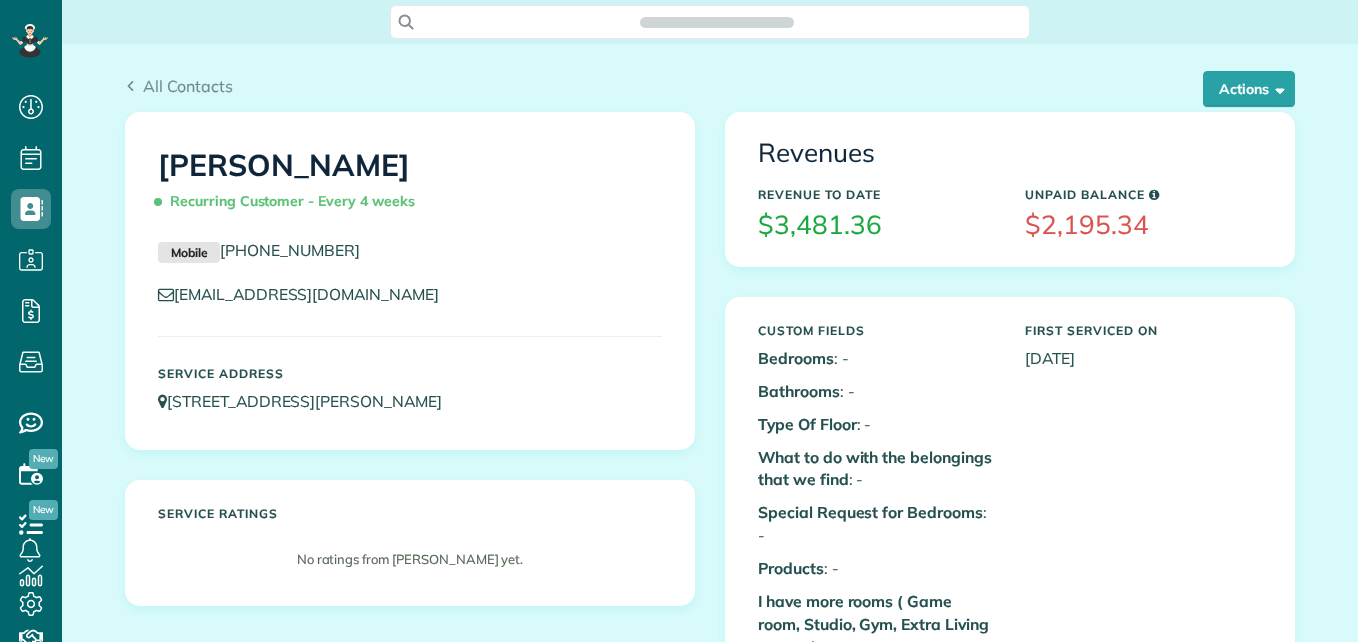 scroll, scrollTop: 0, scrollLeft: 0, axis: both 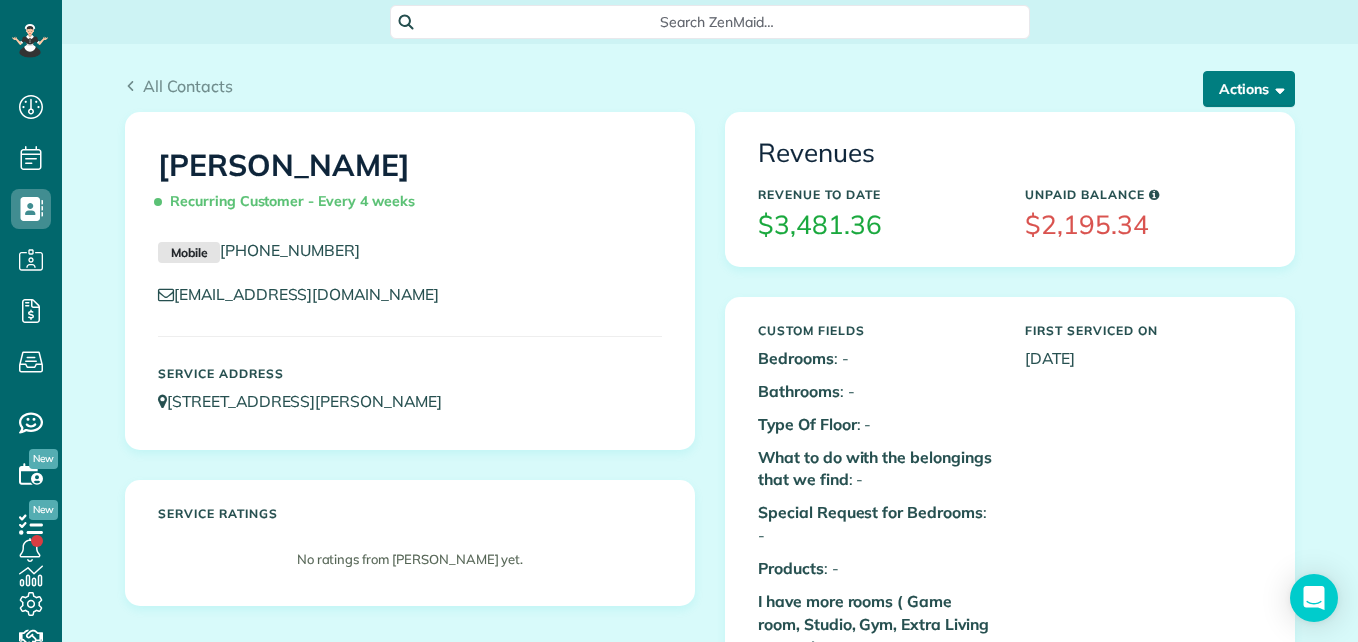 click on "Actions" at bounding box center (1249, 89) 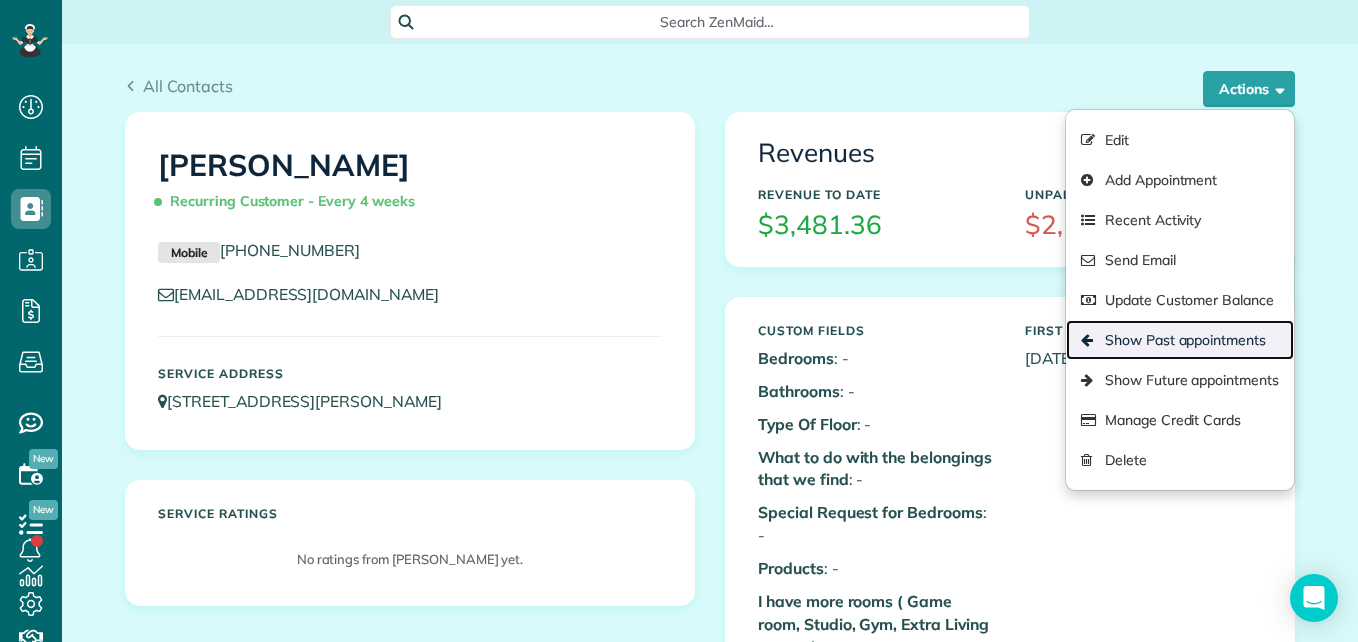 click on "Show Past appointments" at bounding box center [1180, 340] 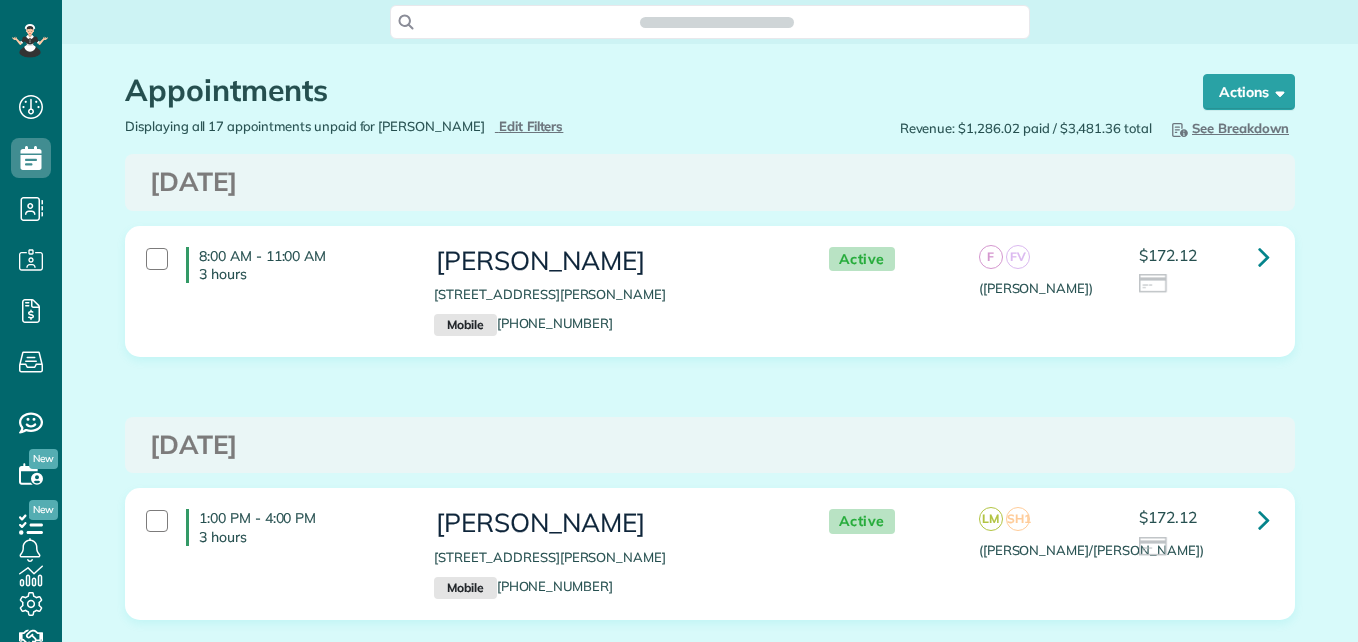 scroll, scrollTop: 0, scrollLeft: 0, axis: both 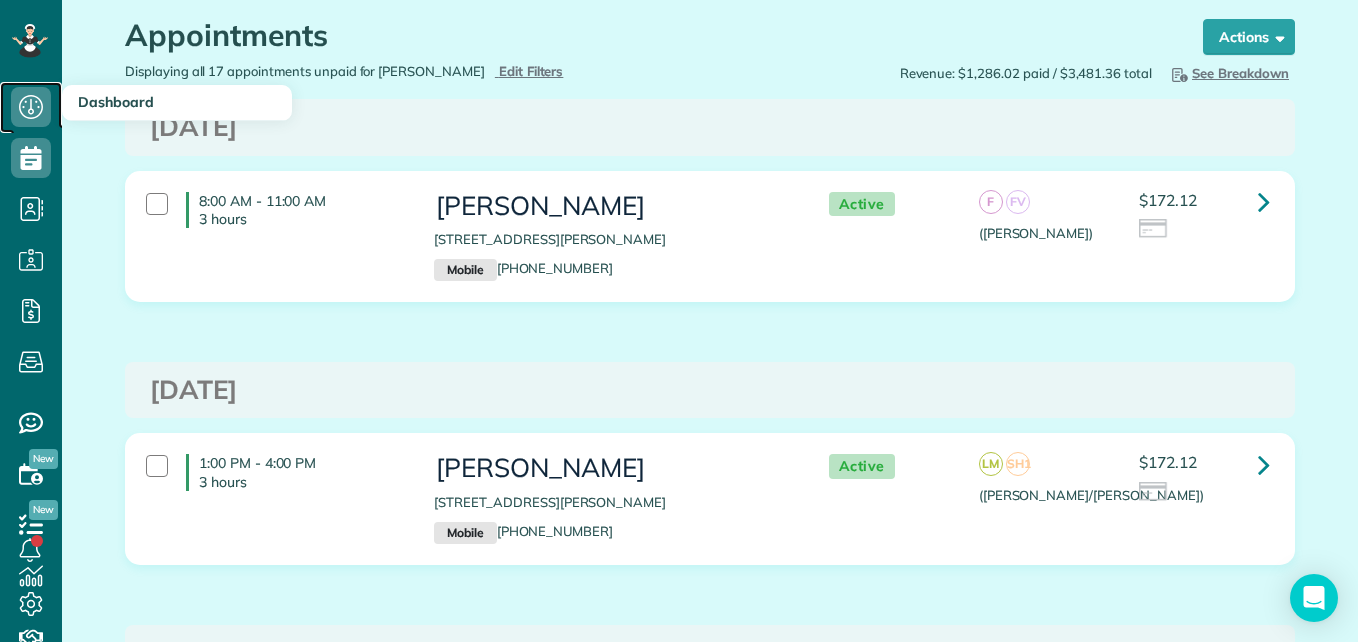 click 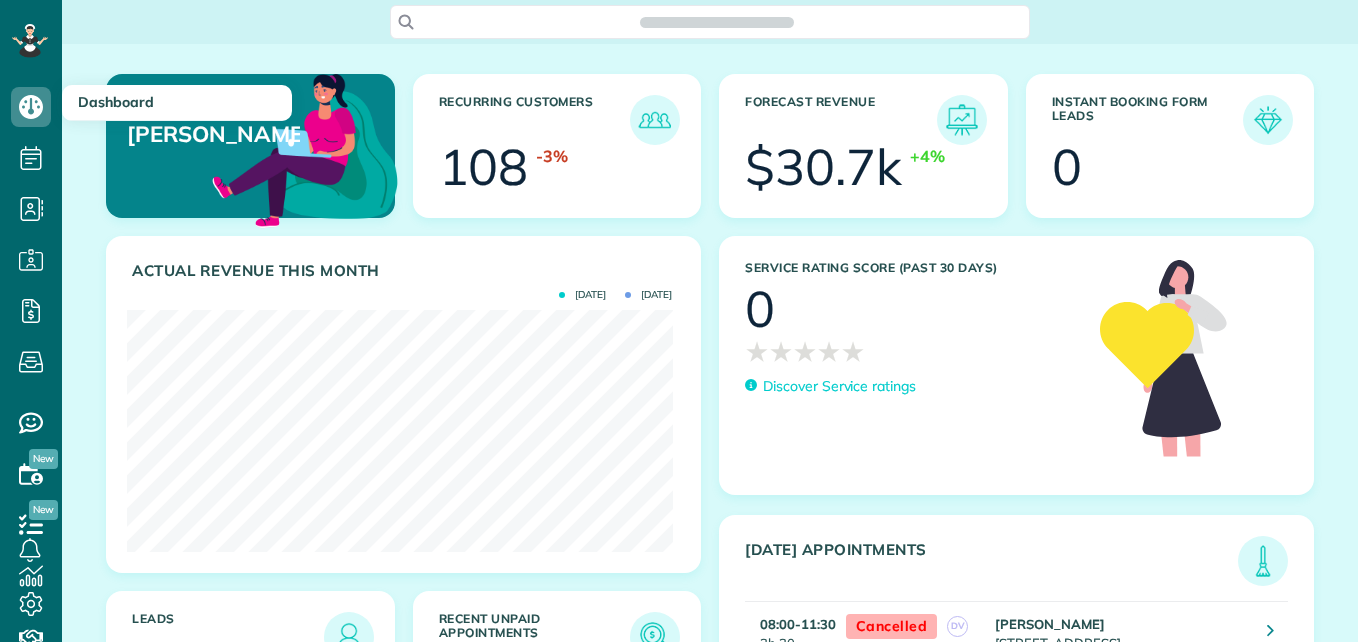 scroll, scrollTop: 0, scrollLeft: 0, axis: both 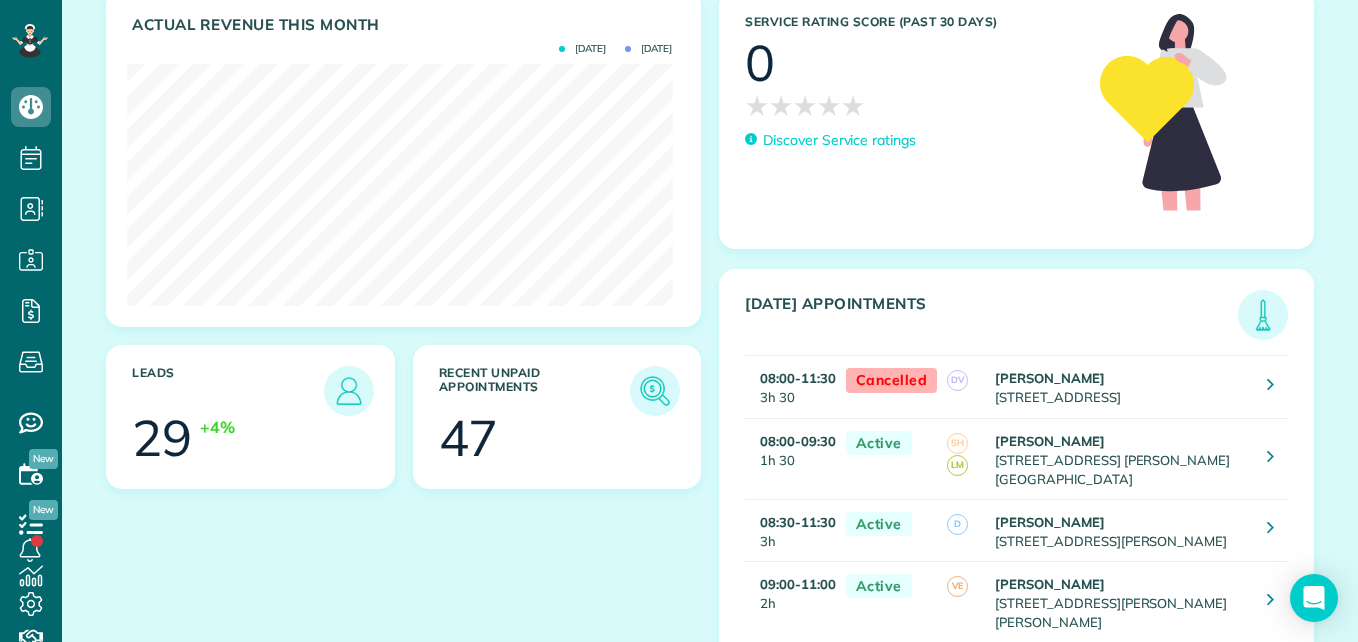click on "Recent unpaid appointments
47" at bounding box center [557, 417] 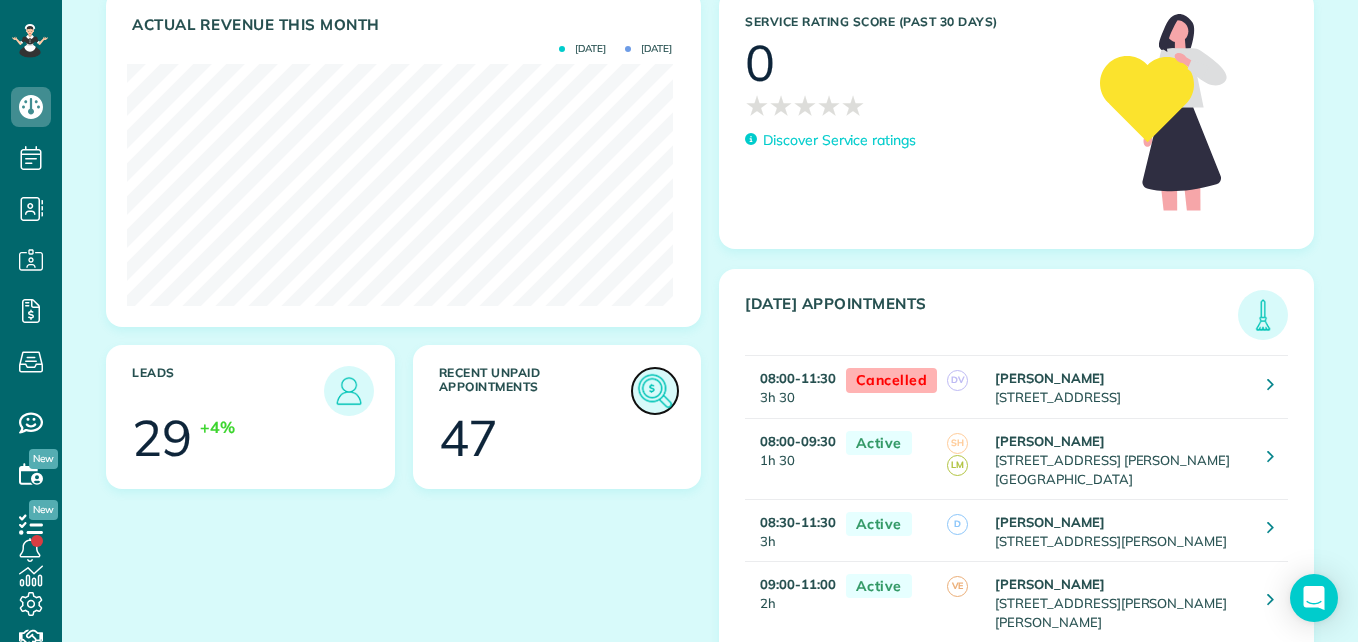click at bounding box center (655, 391) 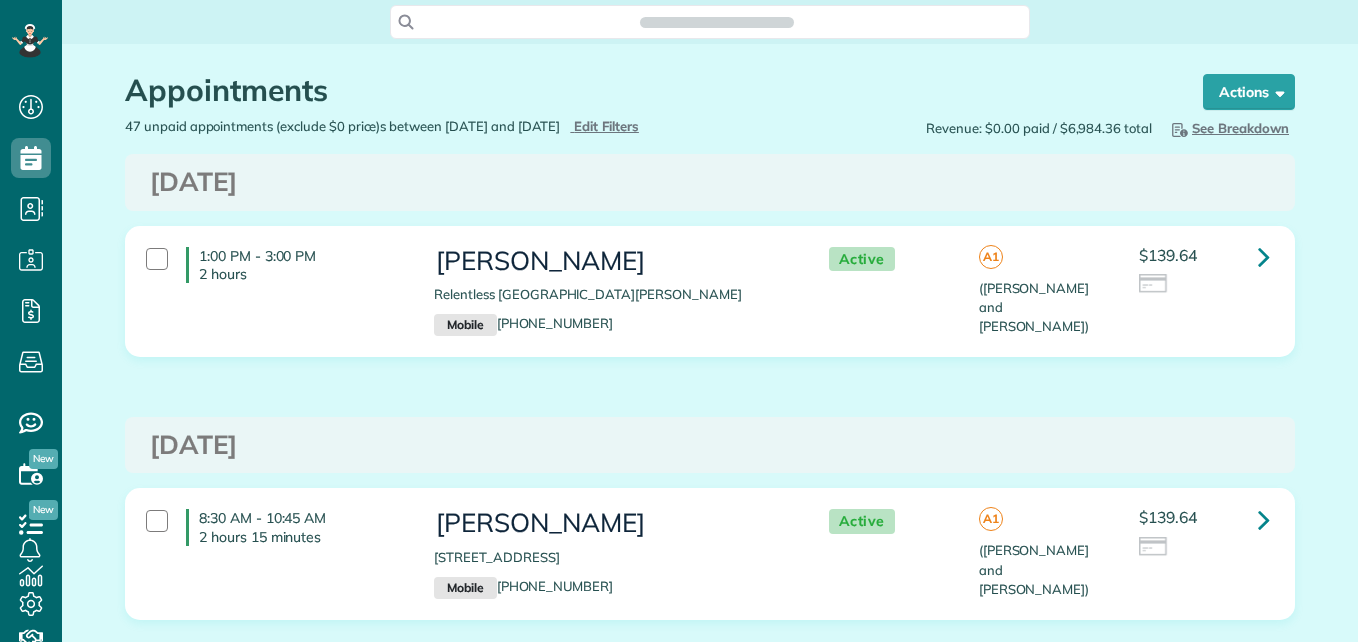 scroll, scrollTop: 0, scrollLeft: 0, axis: both 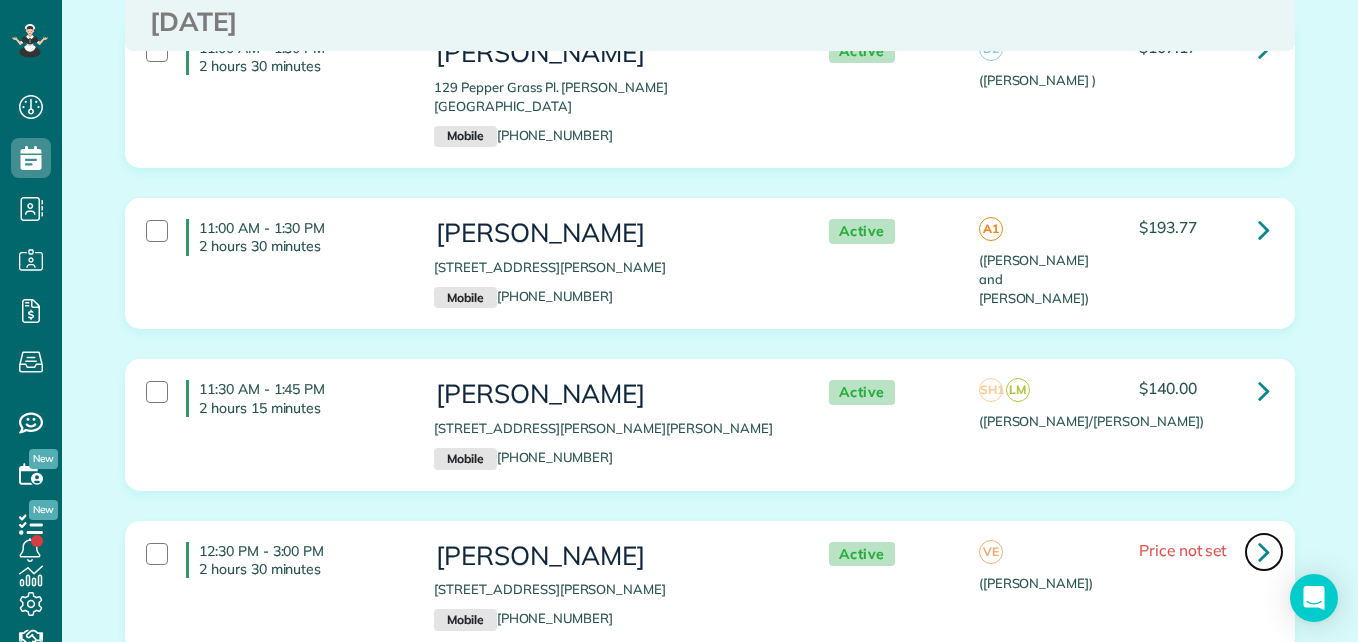 click at bounding box center [1264, 551] 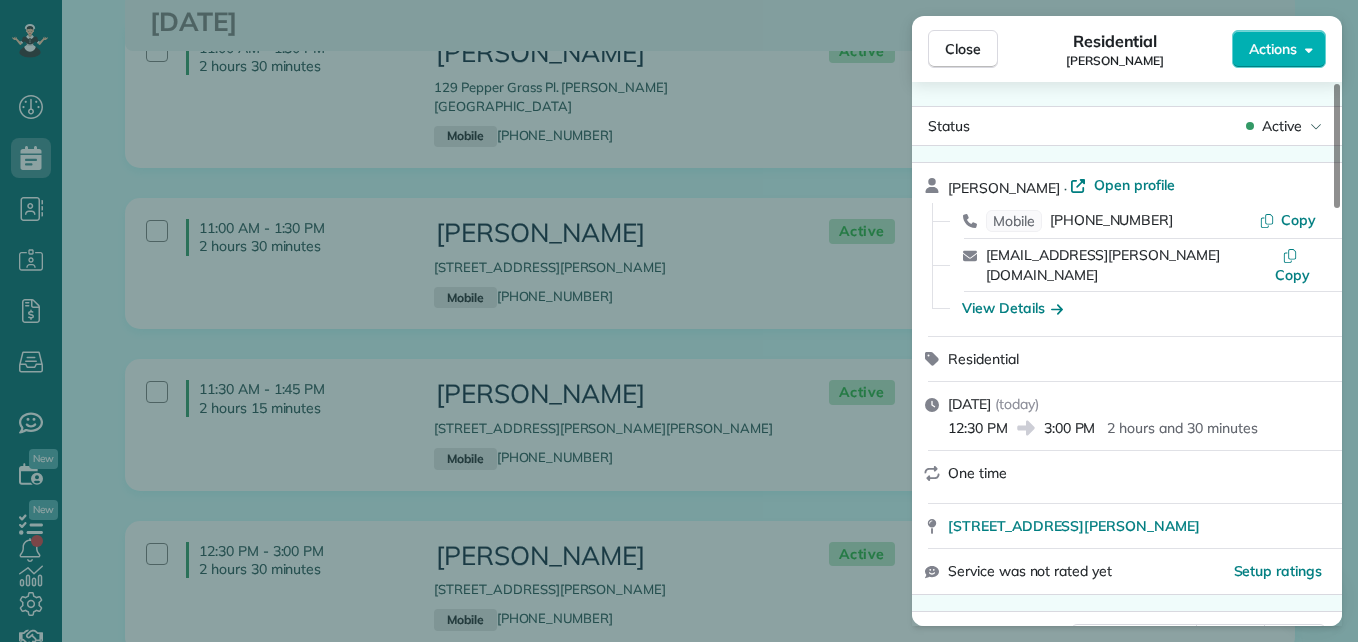 click on "Kellyn Stewart · Open profile Mobile (806) 570-9355 Copy kellyn.reeves@yahoo.com Copy View Details" at bounding box center (1127, 249) 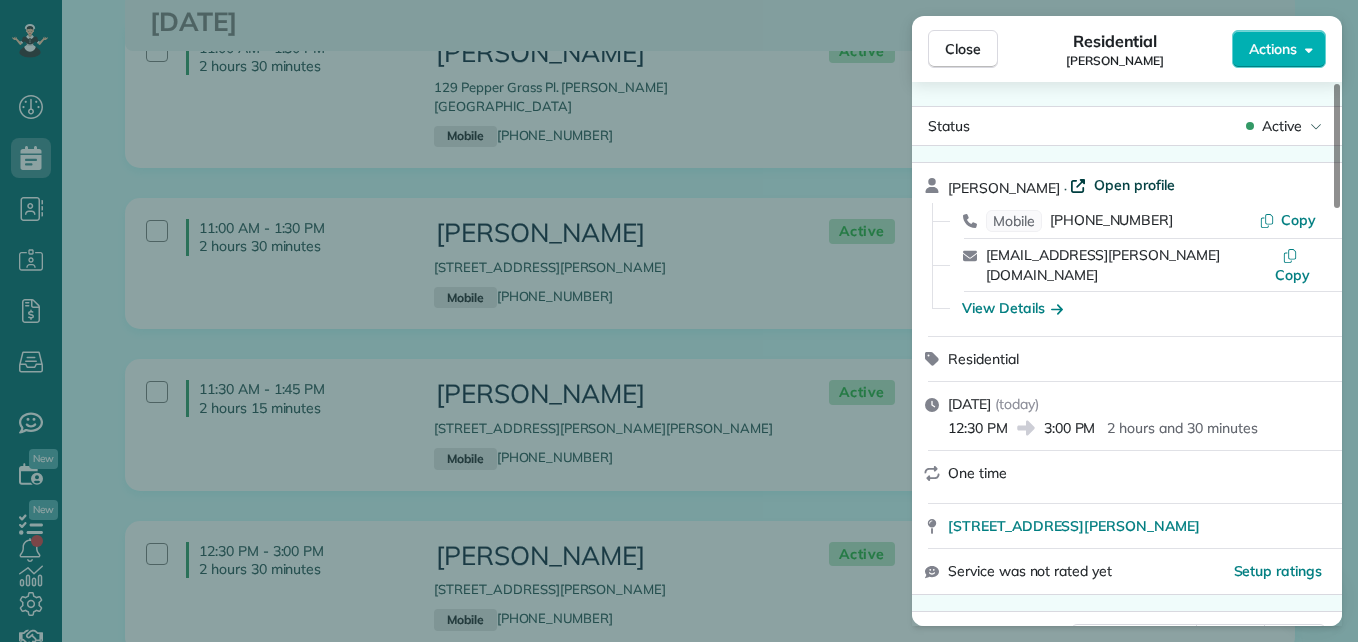 click on "Open profile" at bounding box center (1134, 185) 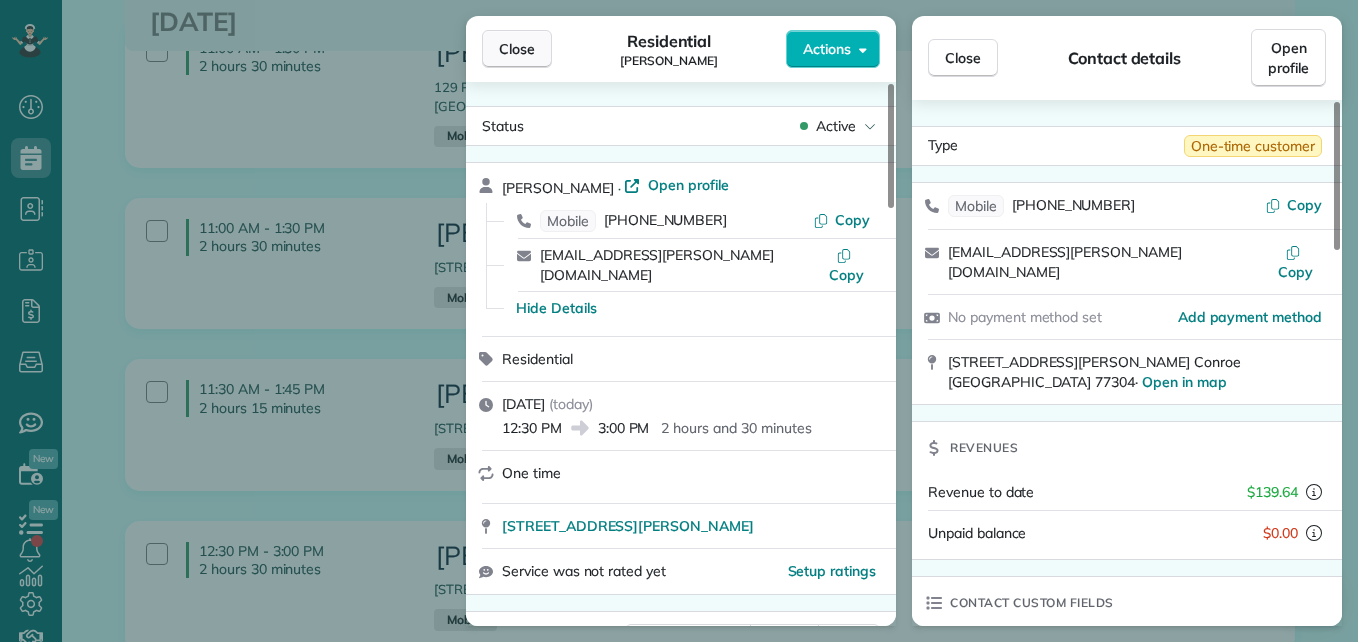 click on "Close" at bounding box center [517, 49] 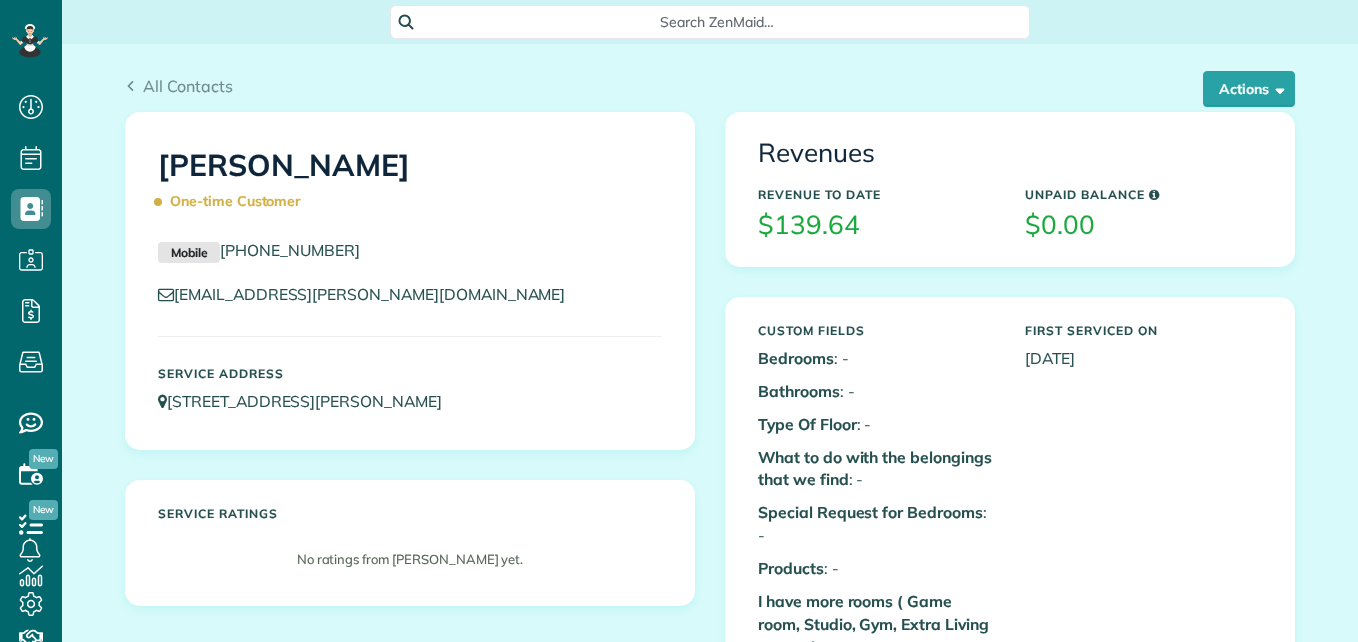 scroll, scrollTop: 0, scrollLeft: 0, axis: both 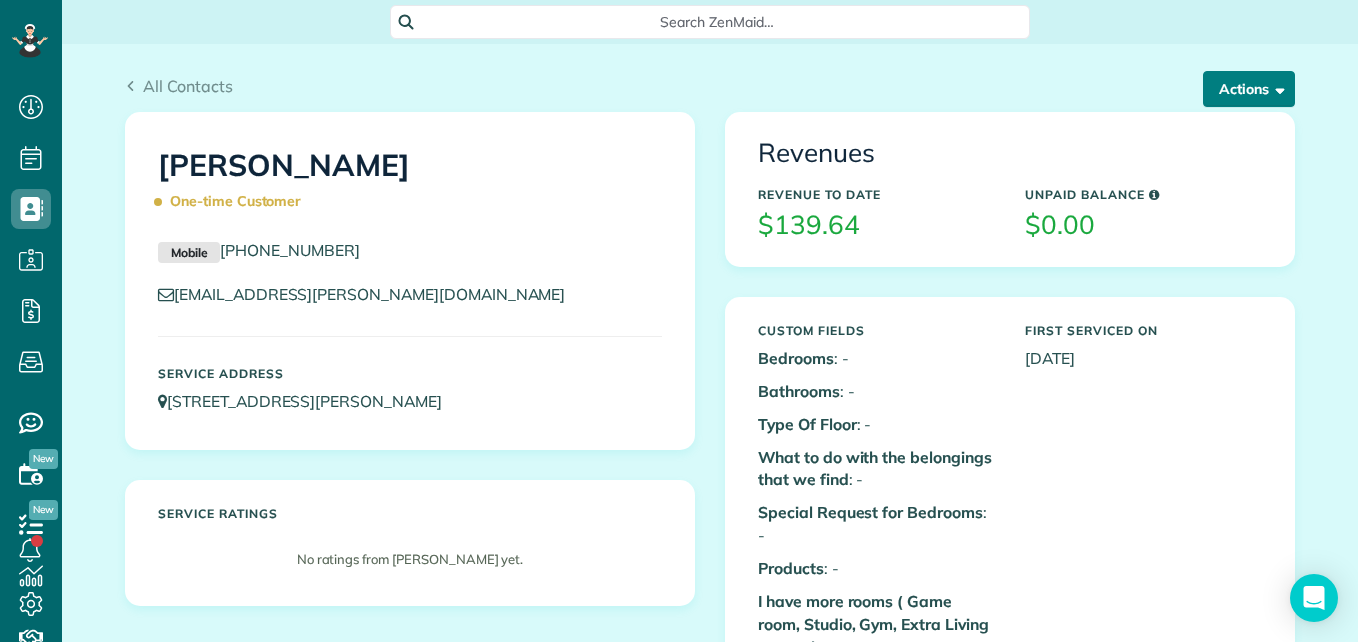 click on "Actions" at bounding box center (1249, 89) 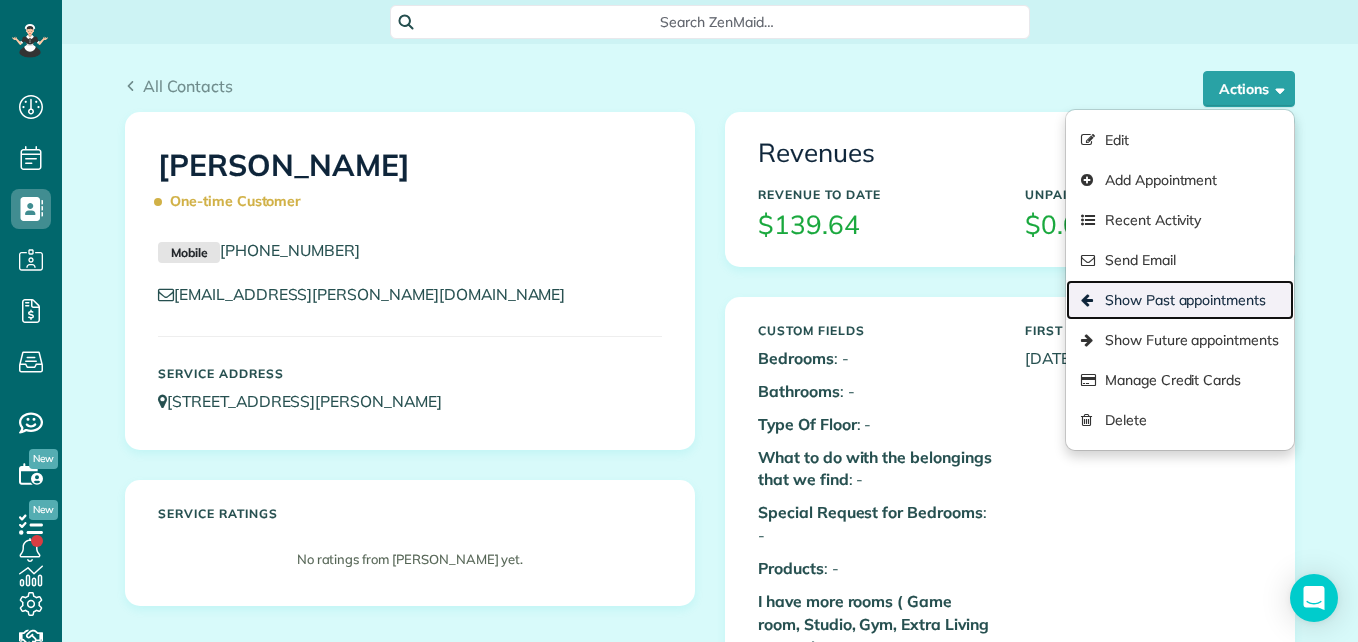 click on "Show Past appointments" at bounding box center (1180, 300) 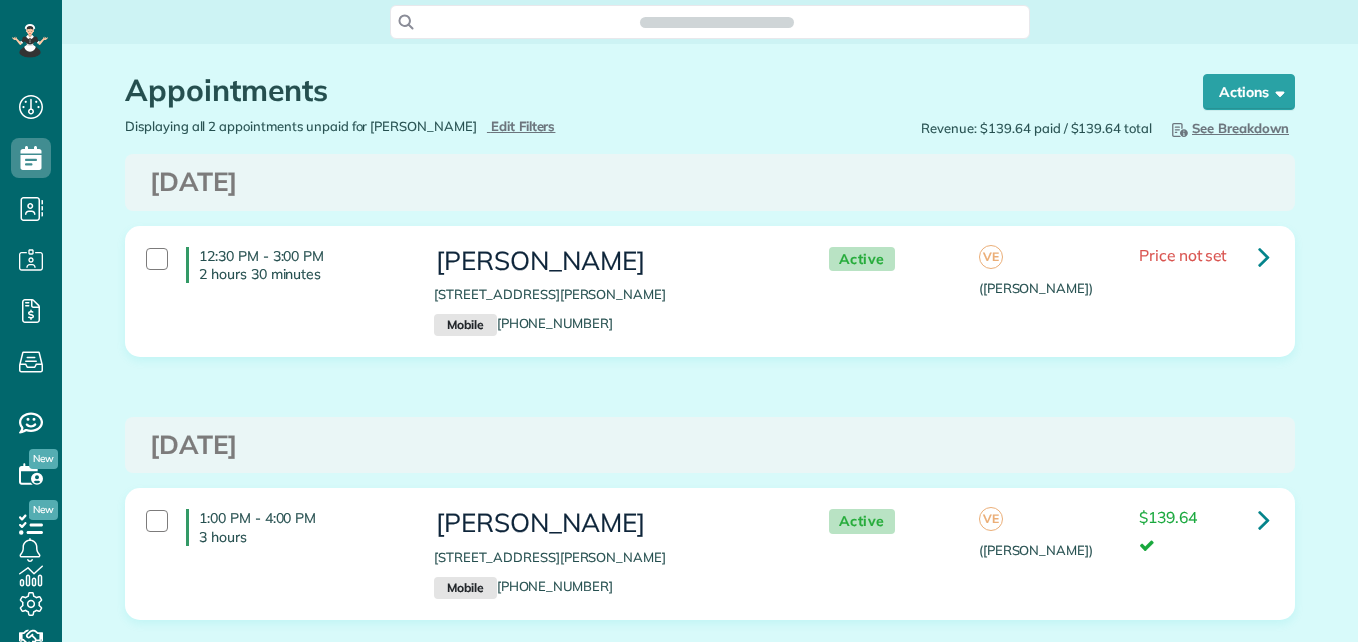 scroll, scrollTop: 0, scrollLeft: 0, axis: both 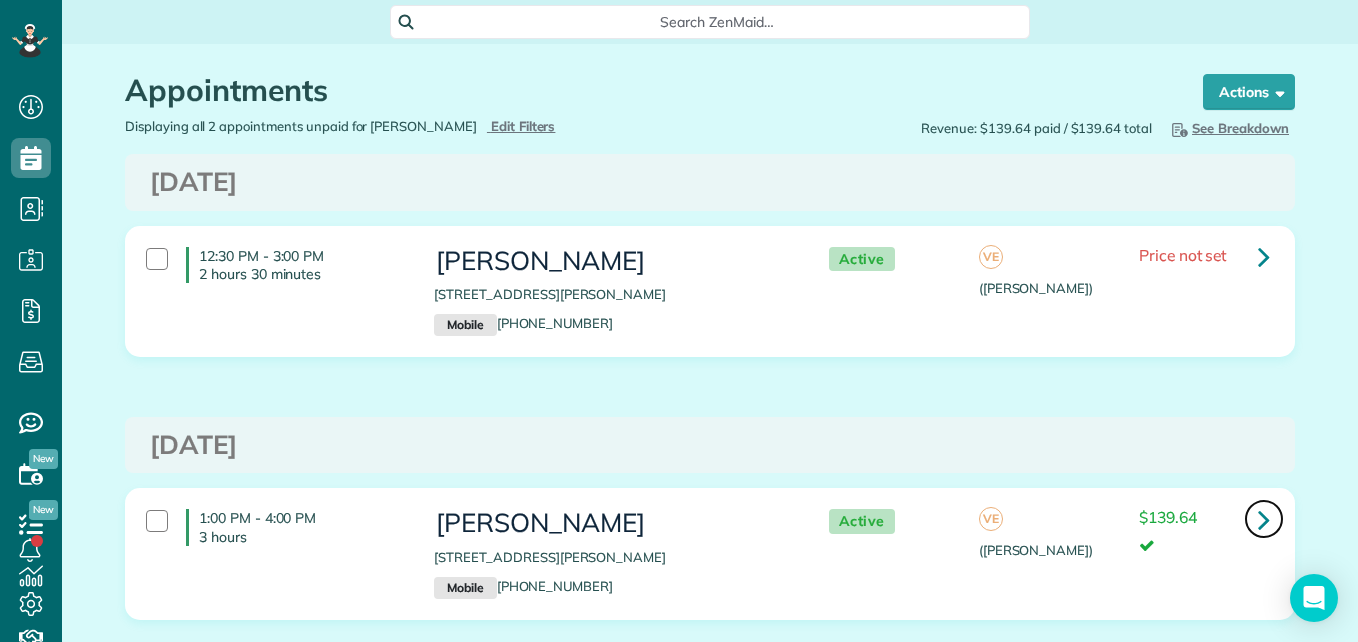 click at bounding box center (1264, 519) 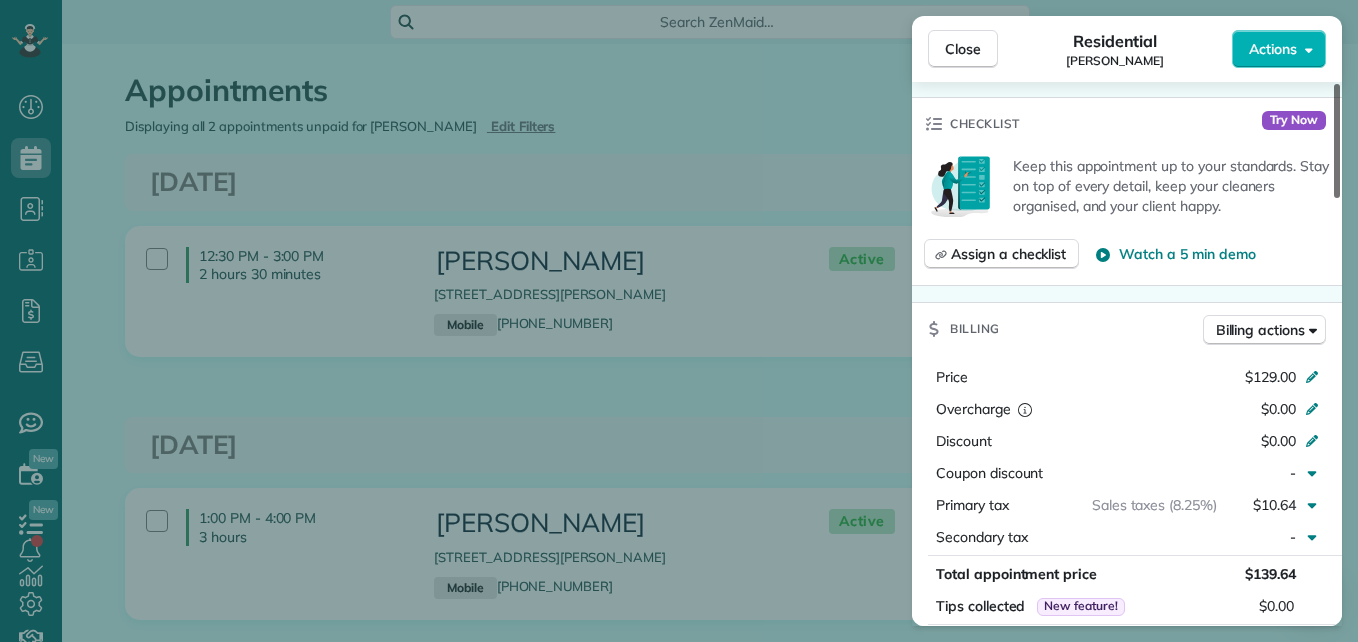 scroll, scrollTop: 712, scrollLeft: 0, axis: vertical 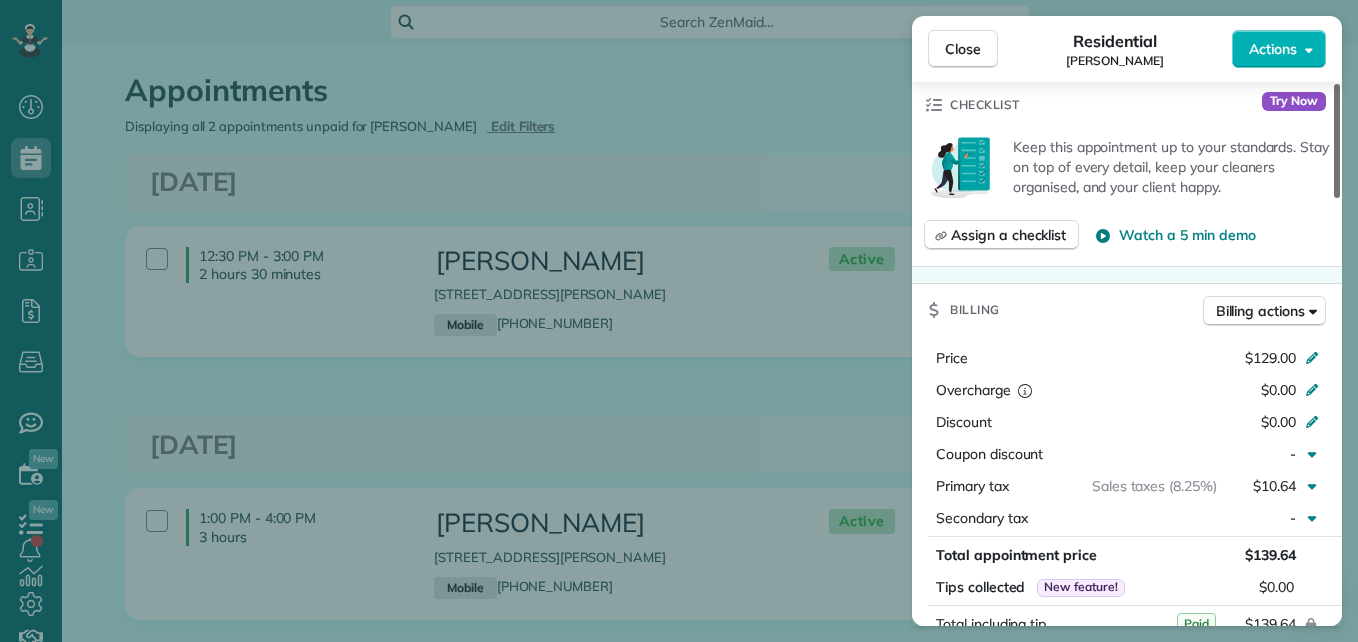 drag, startPoint x: 1338, startPoint y: 172, endPoint x: 1354, endPoint y: 321, distance: 149.8566 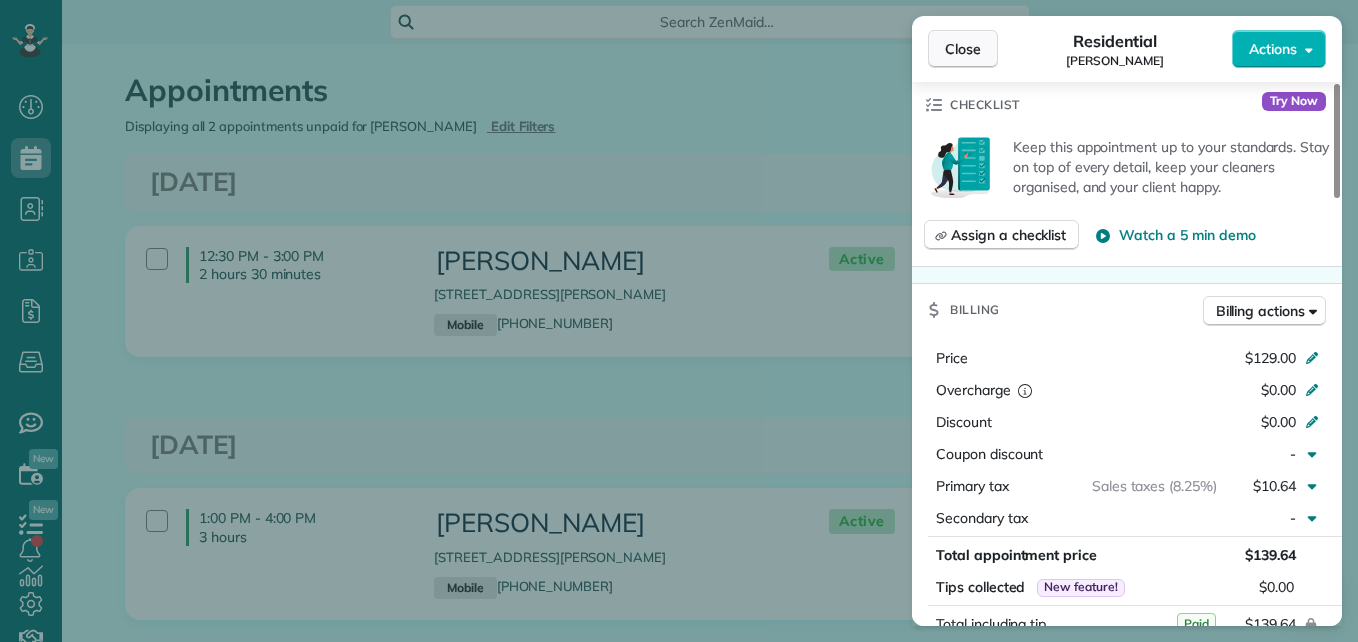 click on "Close" at bounding box center [963, 49] 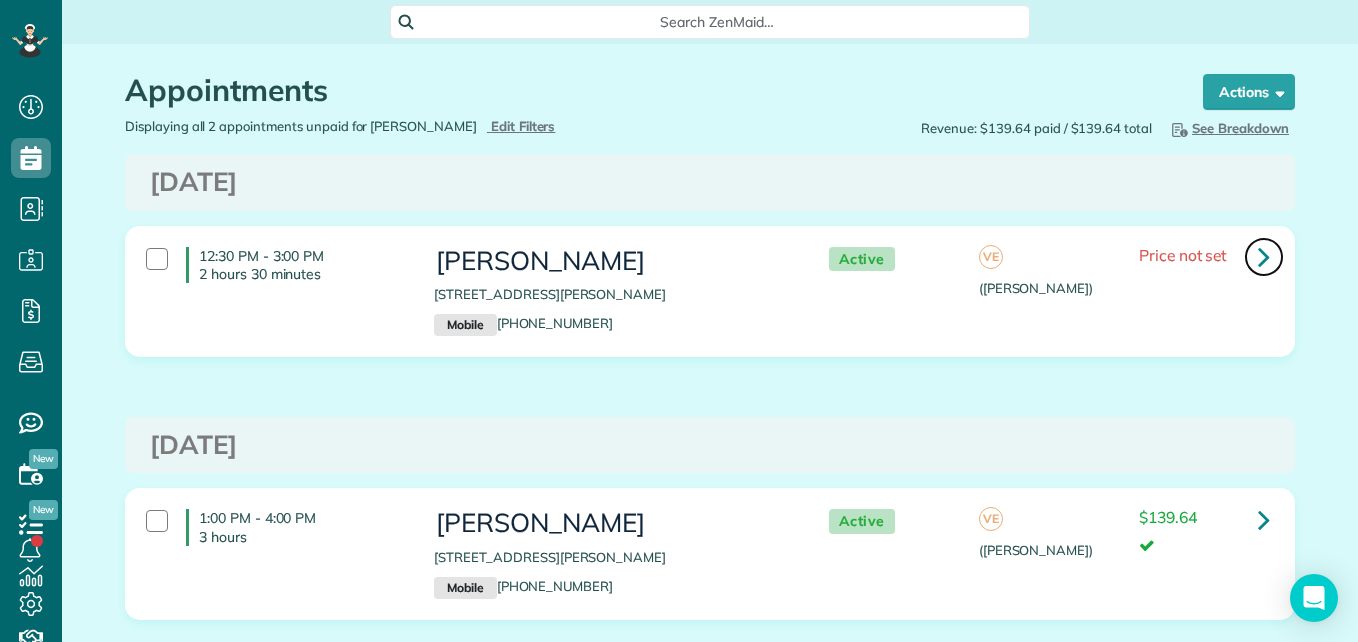 click at bounding box center [1264, 256] 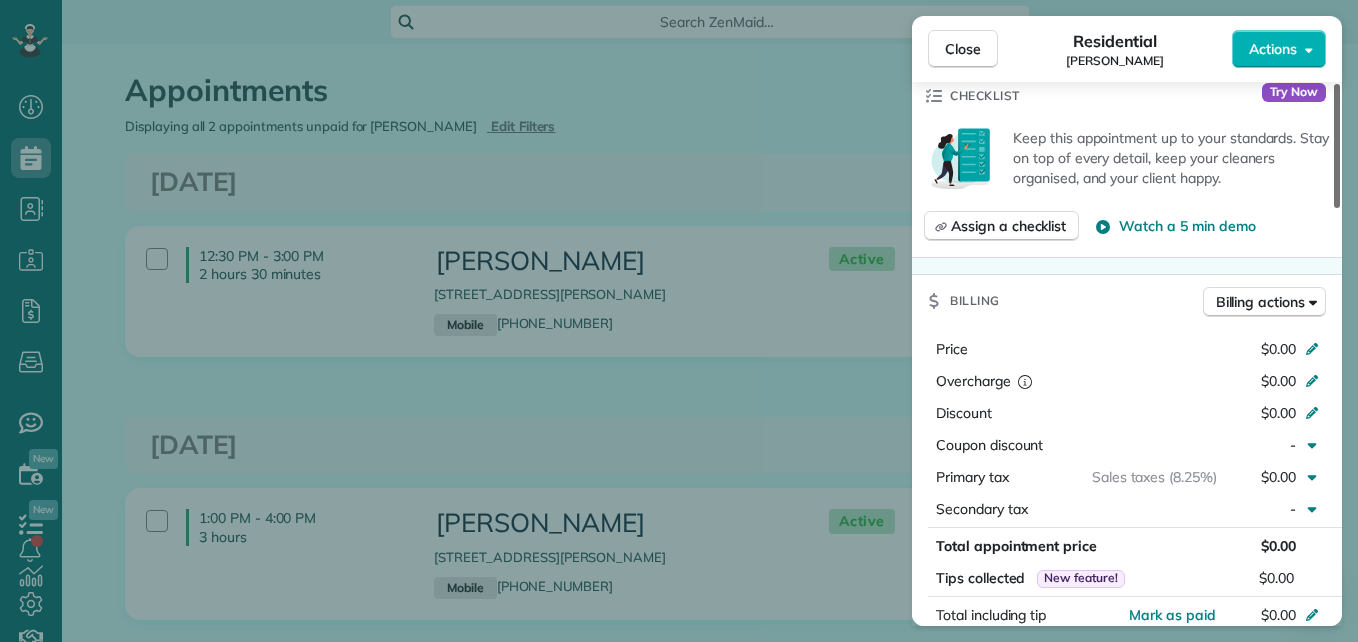 drag, startPoint x: 1335, startPoint y: 176, endPoint x: 1328, endPoint y: 342, distance: 166.14752 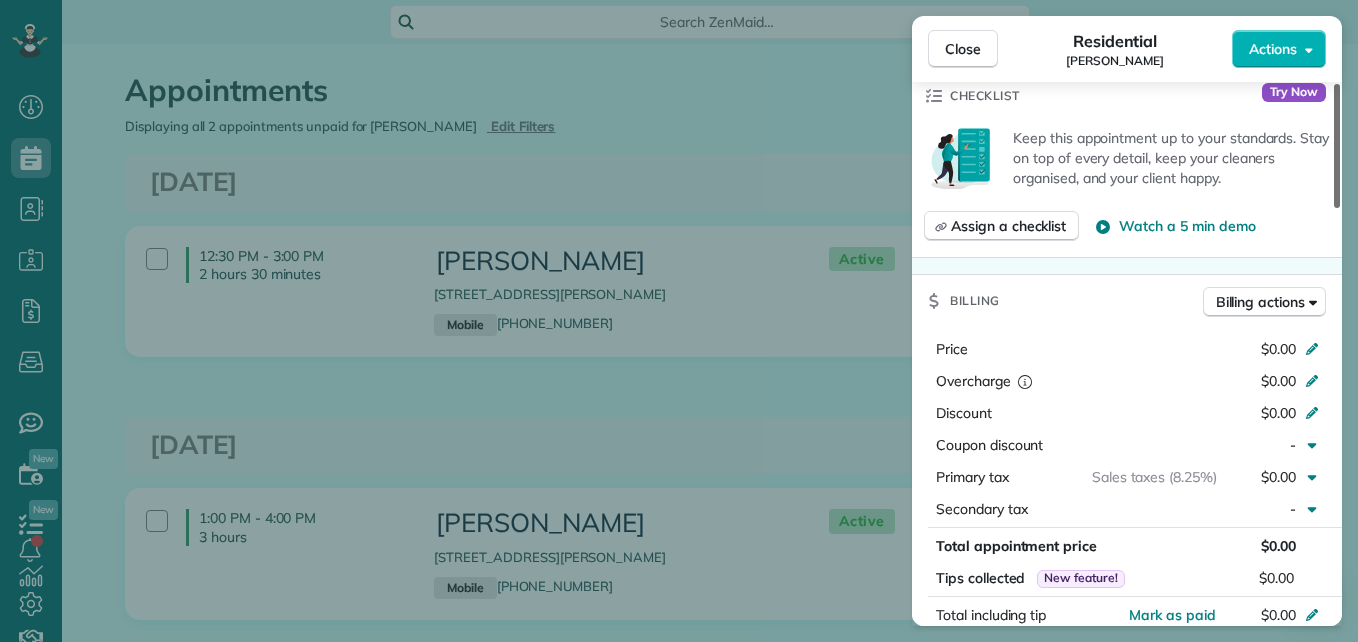 click at bounding box center [1337, 146] 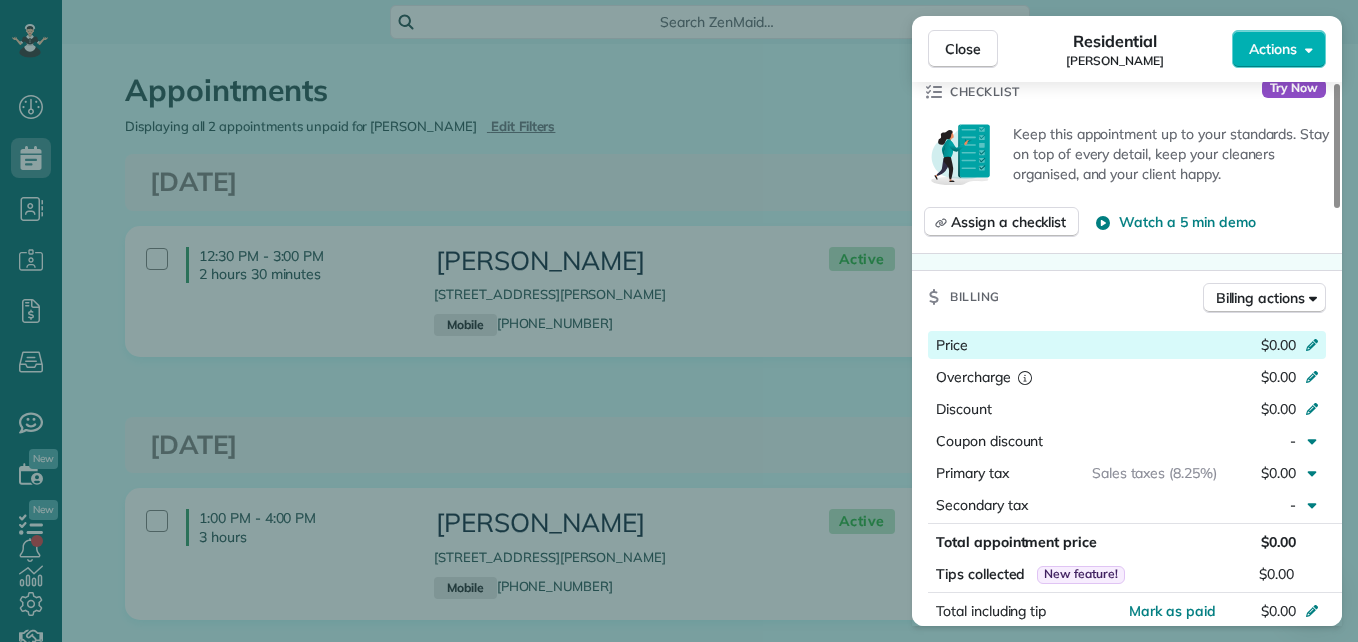 click on "$0.00" at bounding box center (1278, 345) 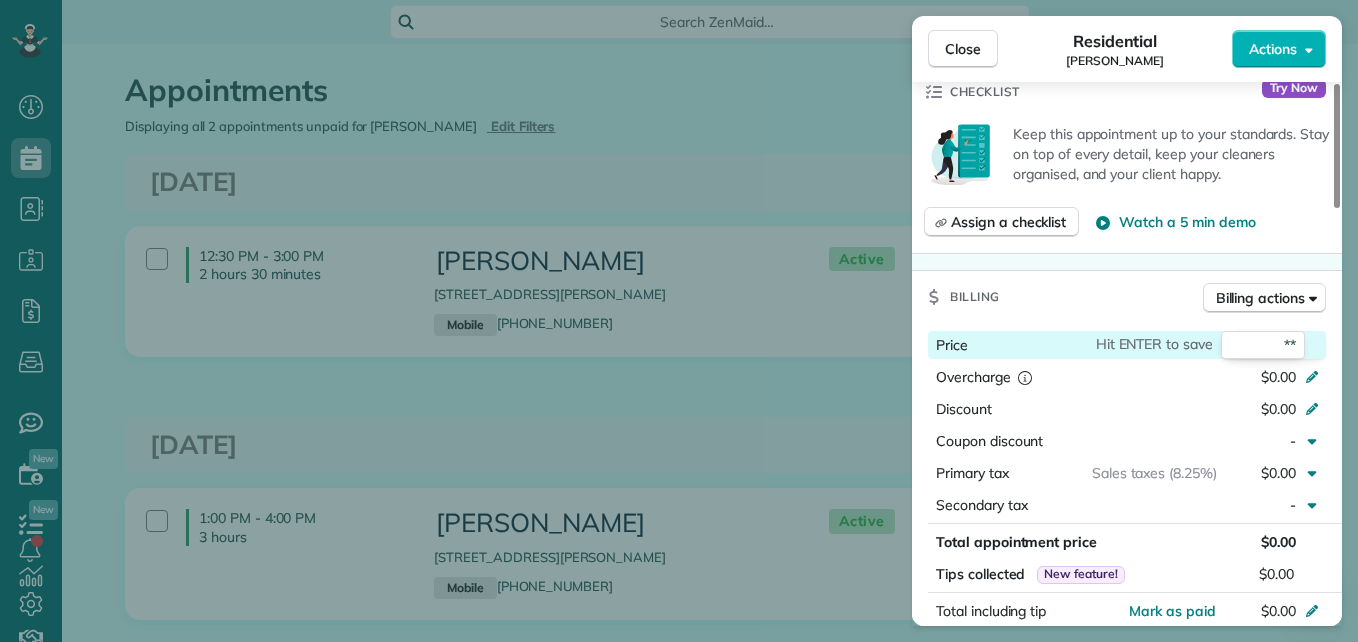 type on "***" 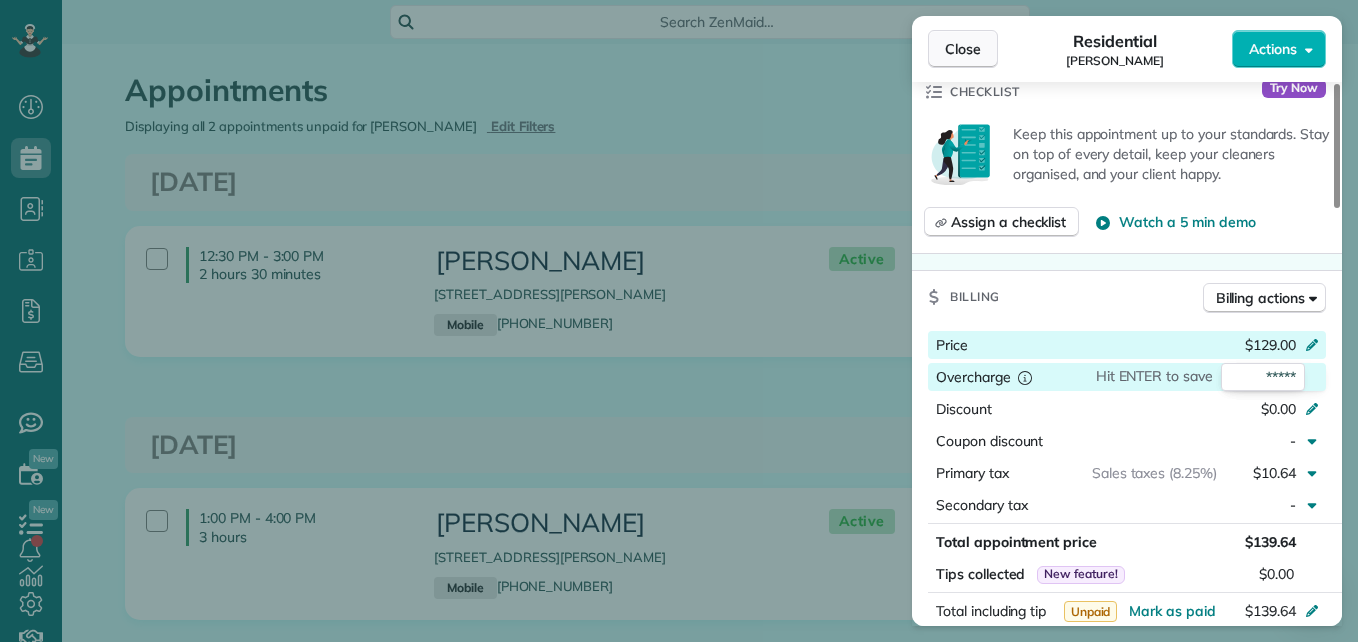 click on "Close" at bounding box center [963, 49] 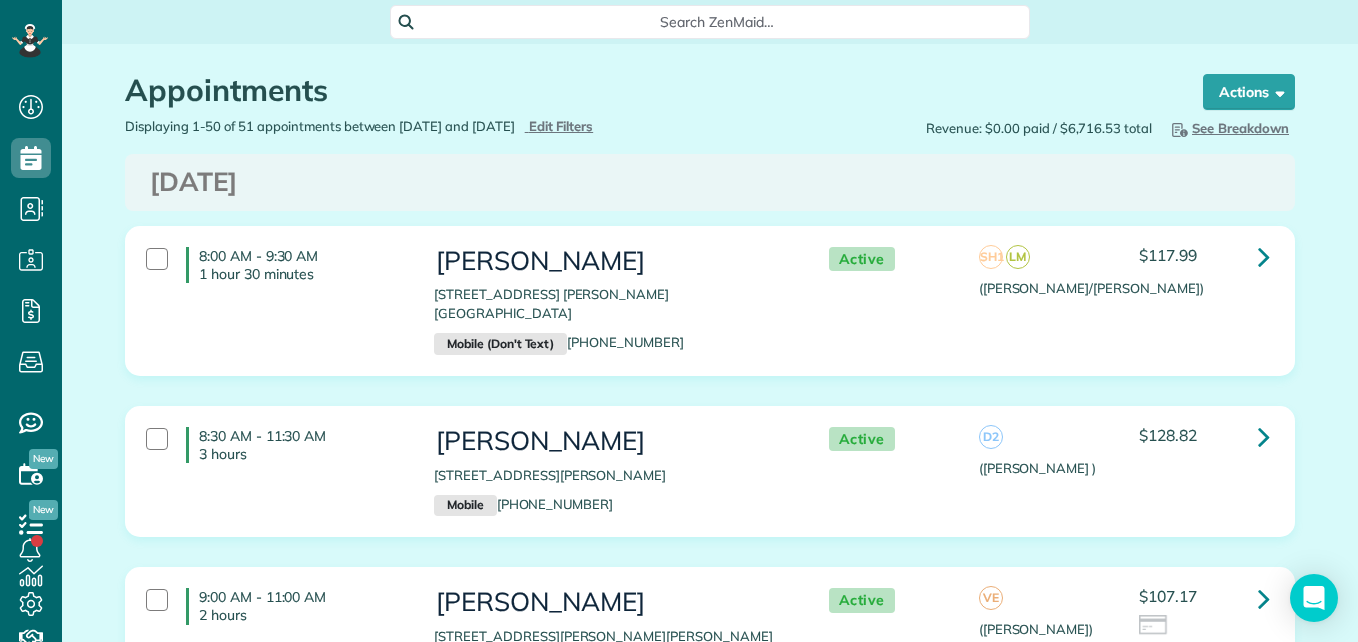 scroll, scrollTop: 0, scrollLeft: 0, axis: both 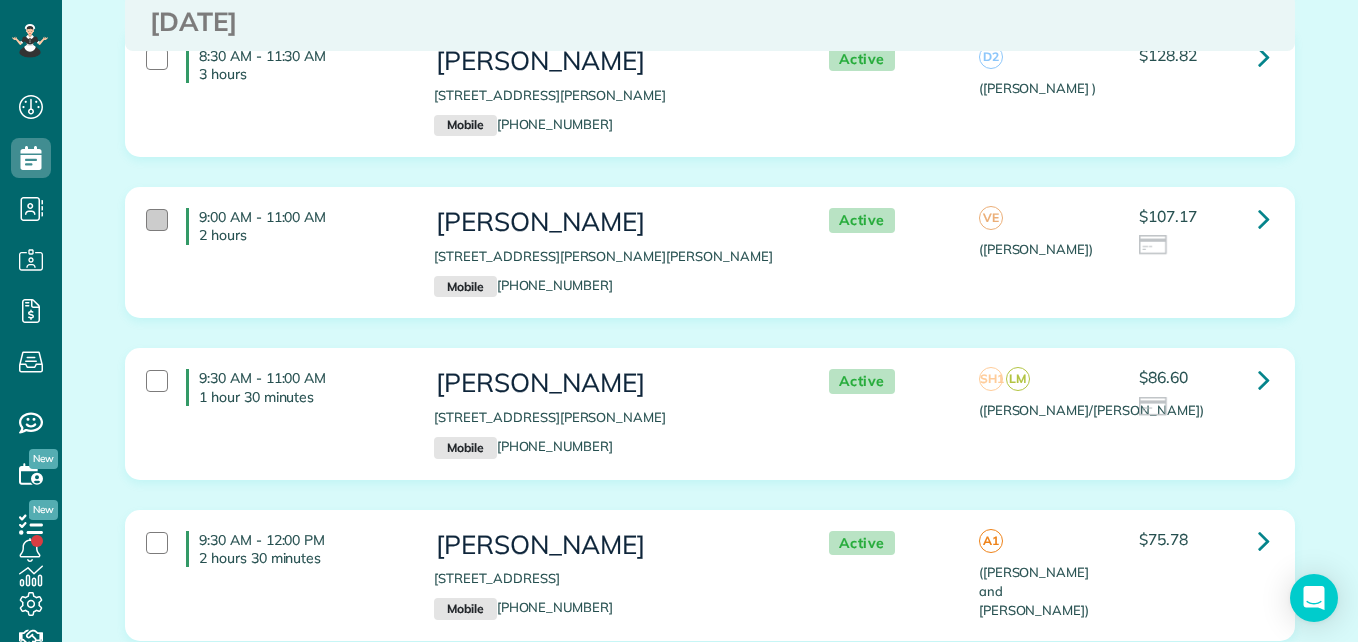 click at bounding box center [157, 220] 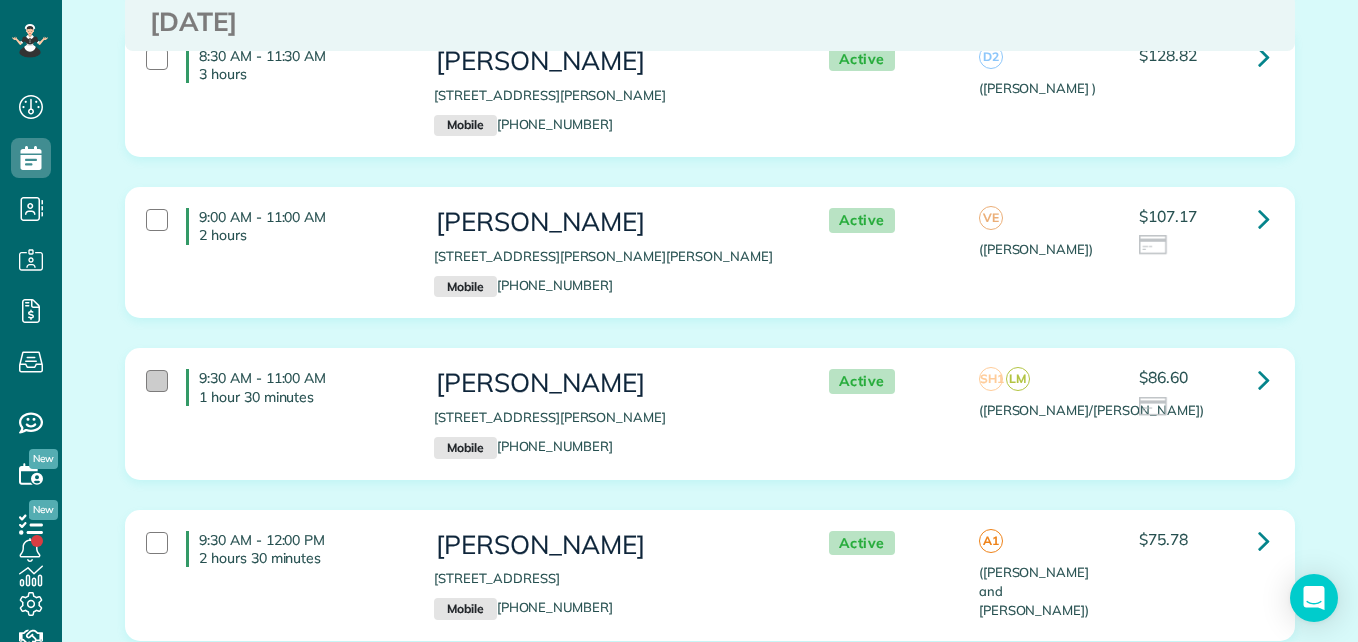 click at bounding box center [157, 381] 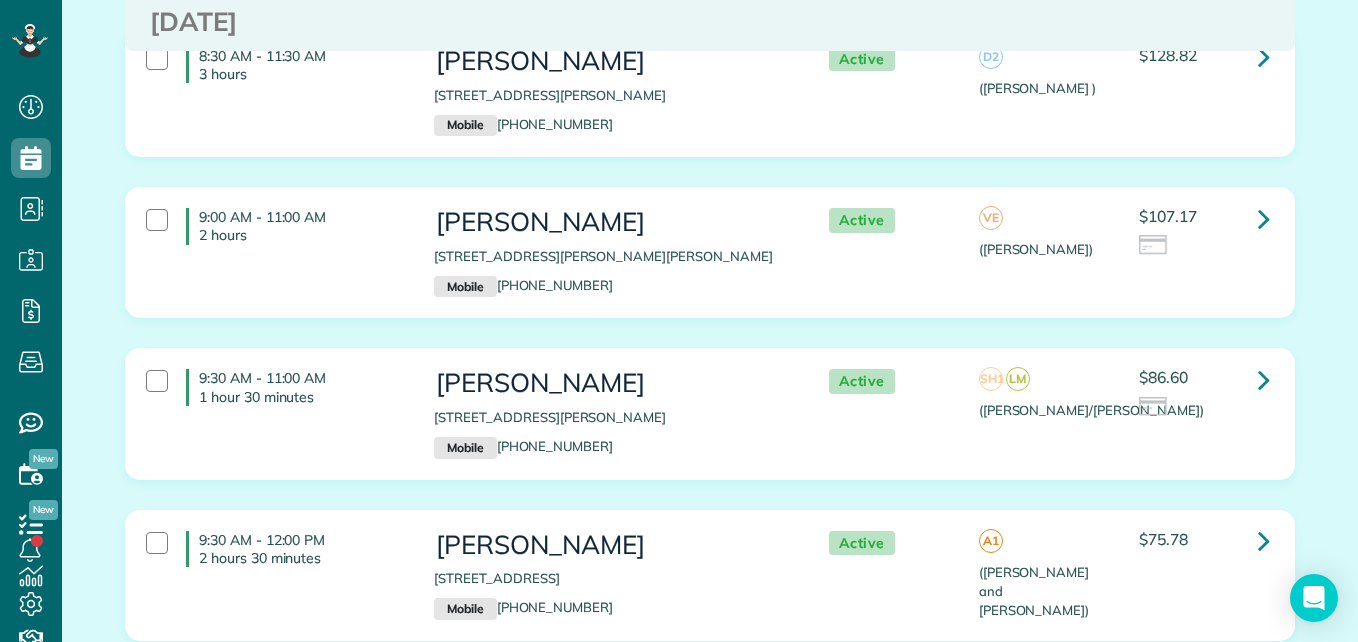 scroll, scrollTop: 0, scrollLeft: 0, axis: both 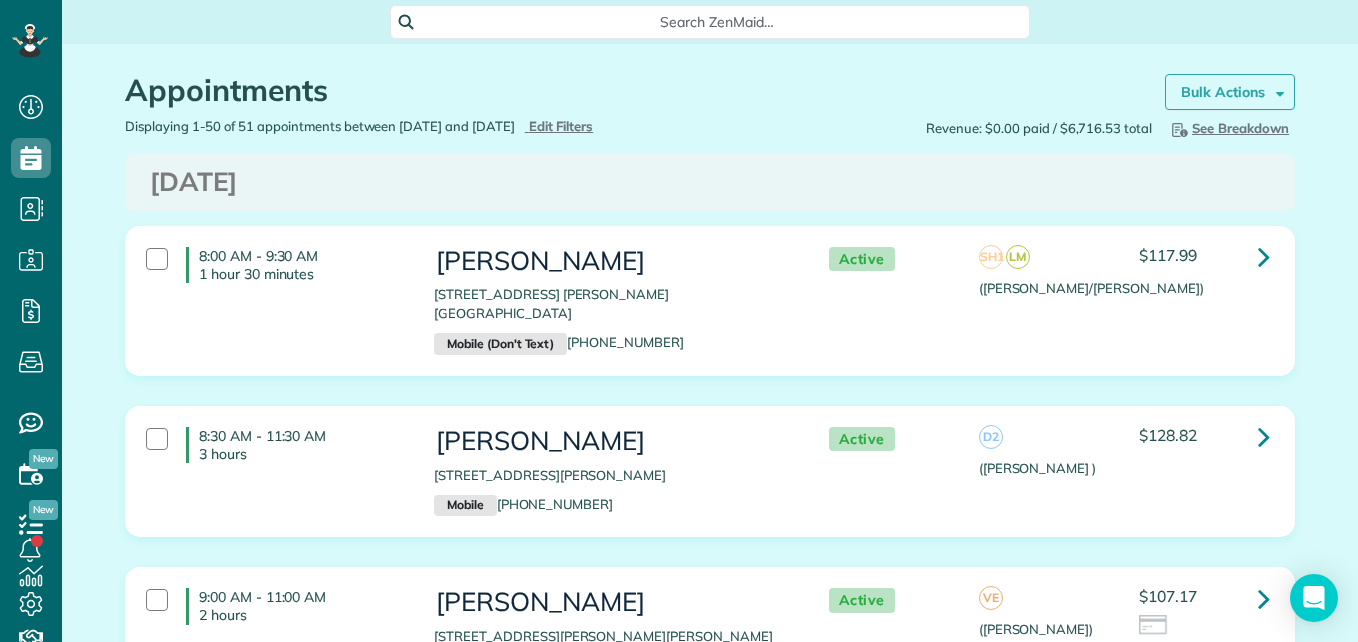 click on "Bulk Actions" at bounding box center [1223, 92] 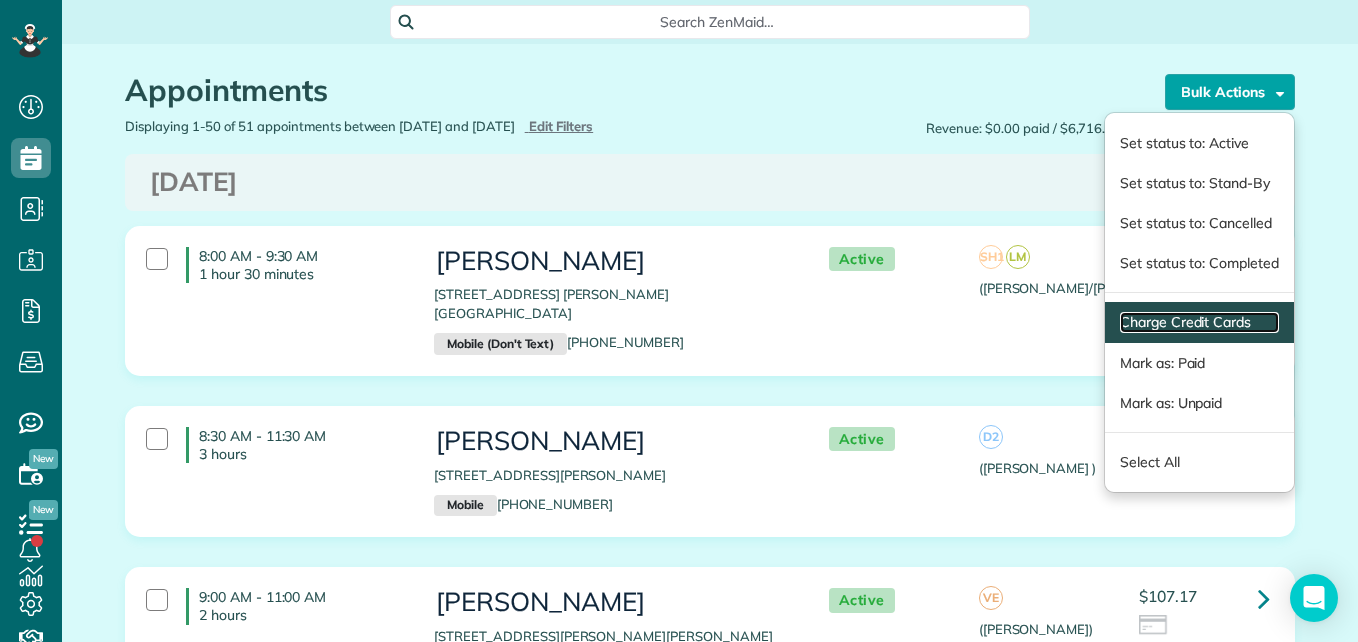 click on "Charge Credit Cards" at bounding box center (1199, 322) 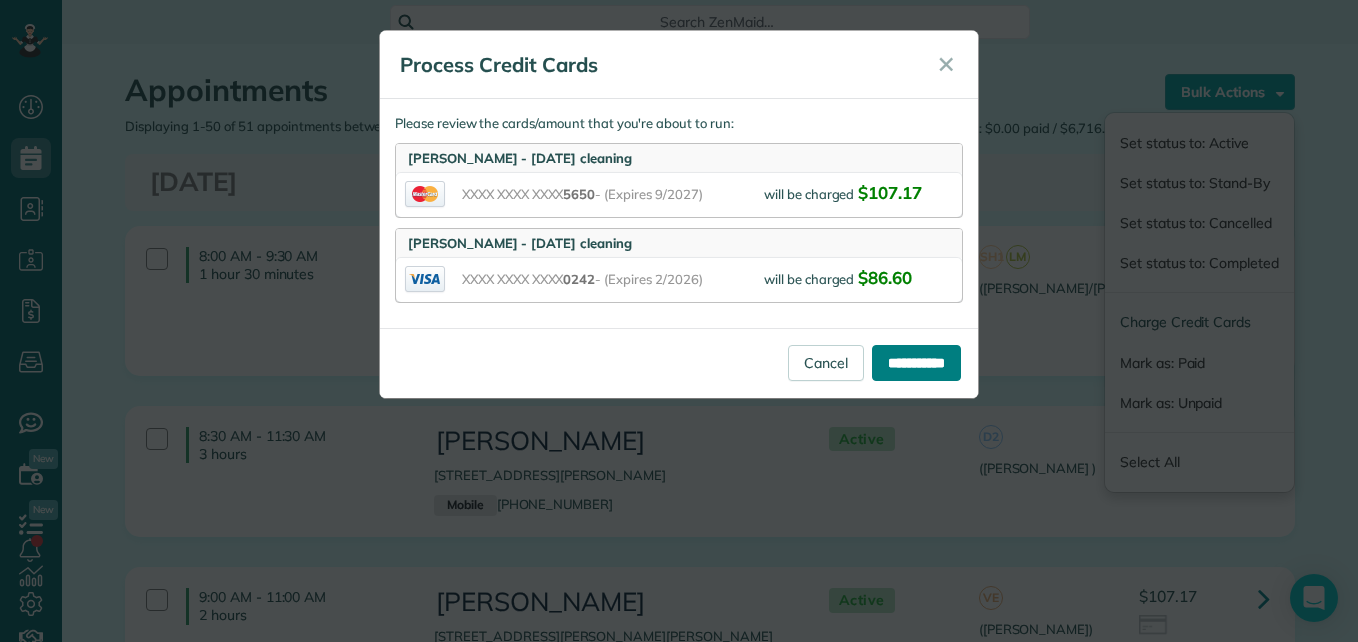click on "**********" at bounding box center [916, 363] 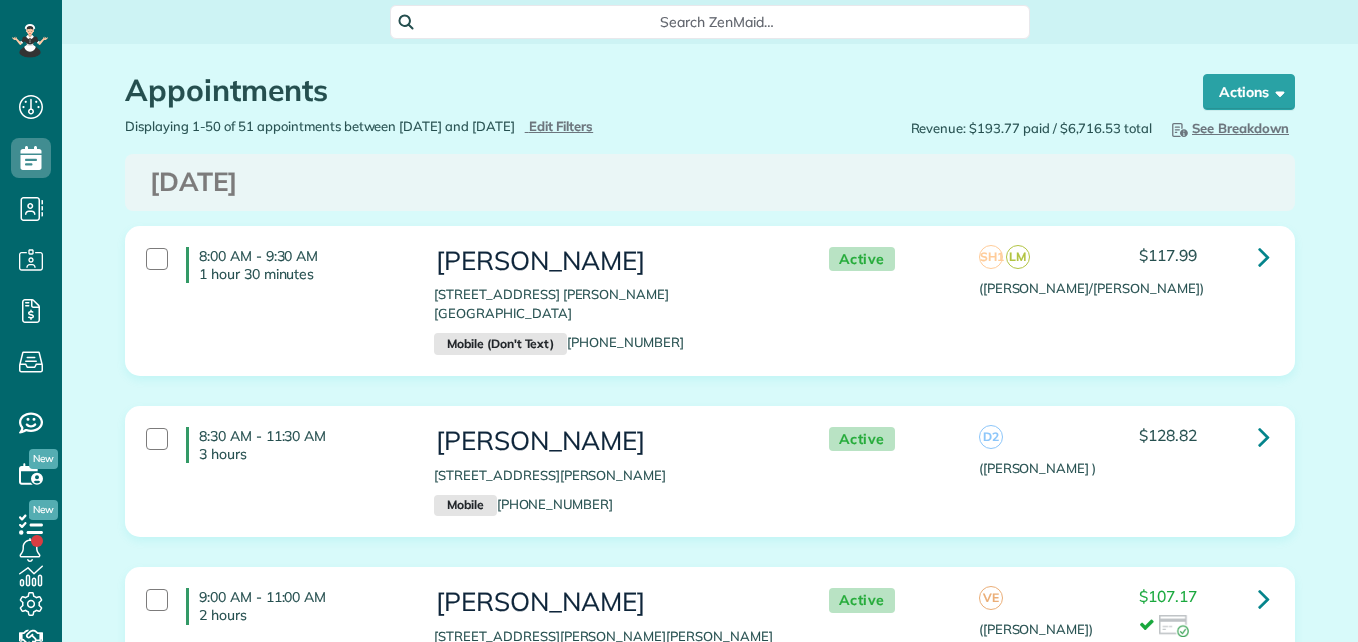 scroll, scrollTop: 0, scrollLeft: 0, axis: both 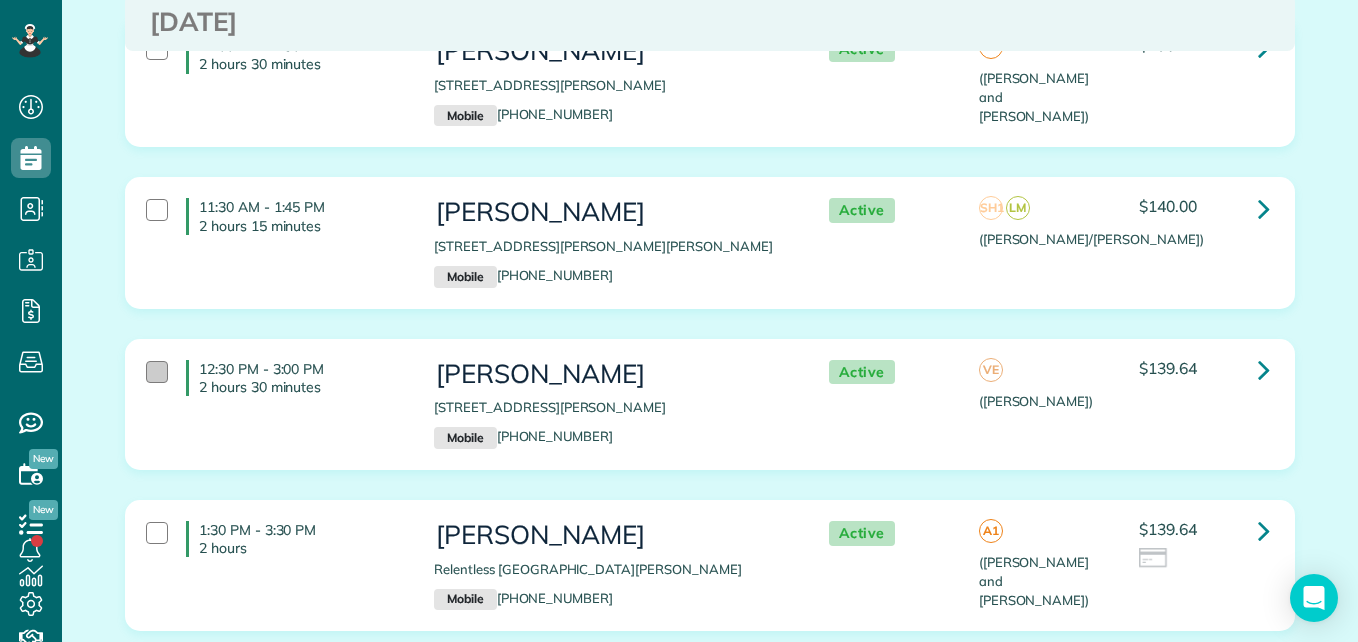 click at bounding box center (157, 372) 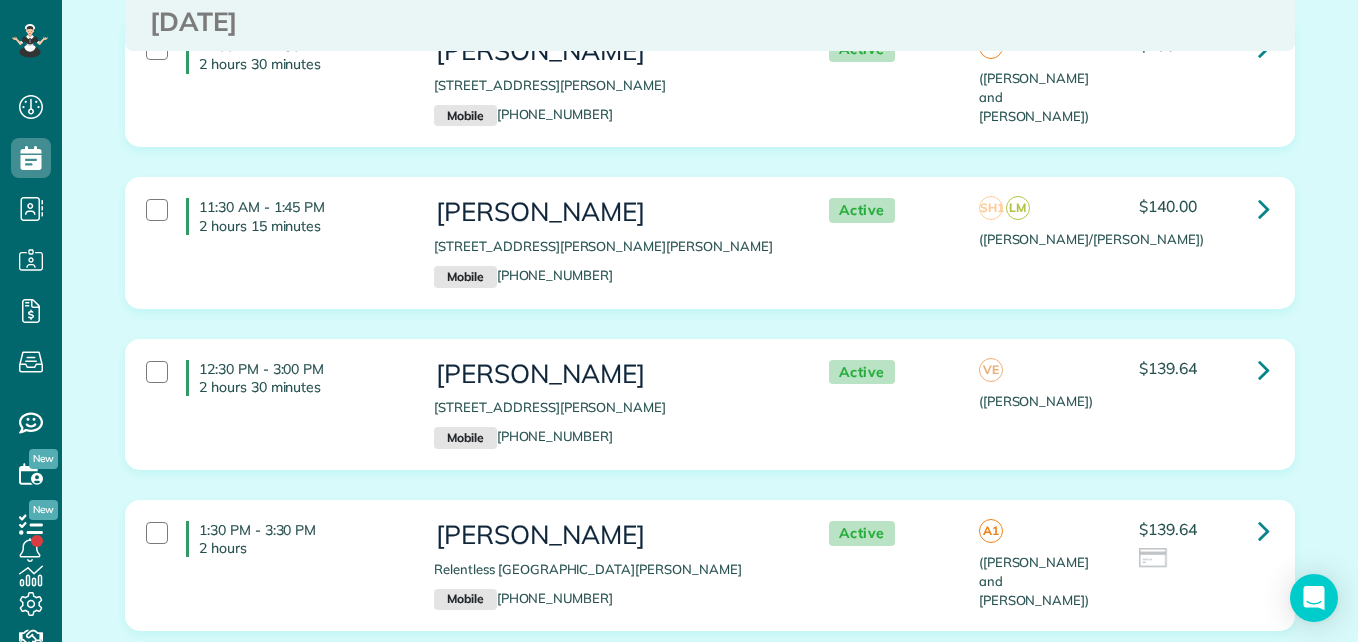 scroll, scrollTop: 0, scrollLeft: 0, axis: both 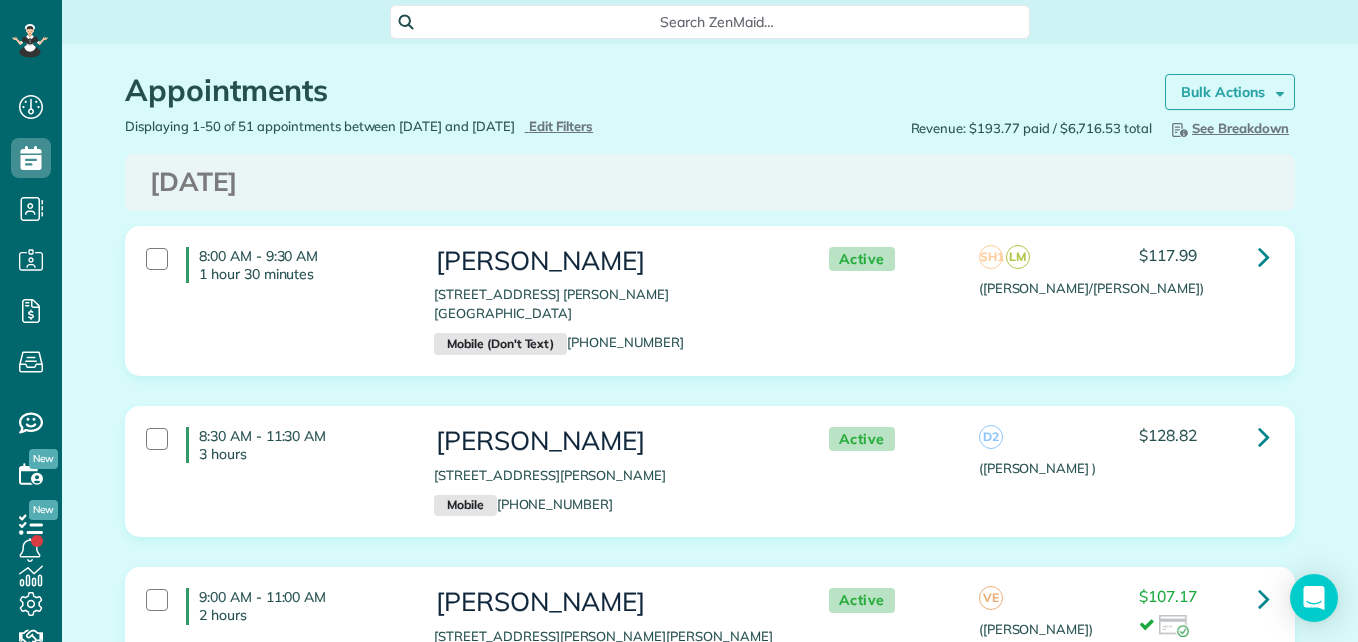 click on "Bulk Actions" at bounding box center [1230, 92] 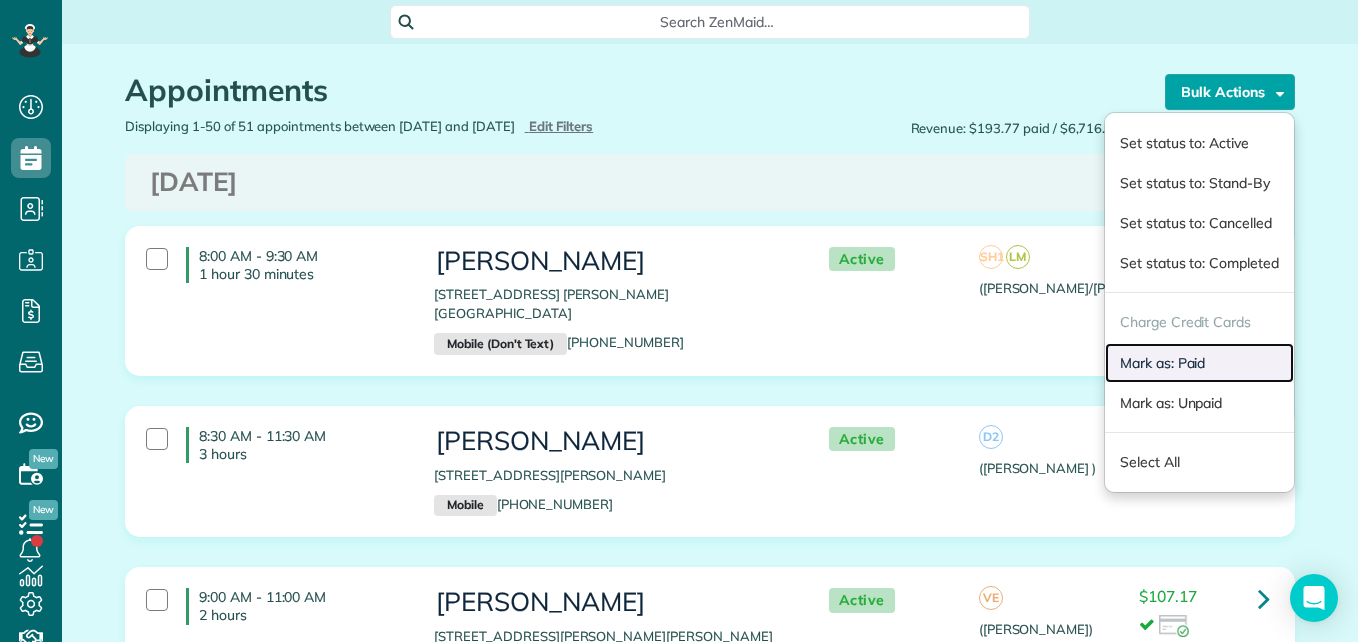 click on "Mark as: Paid" at bounding box center [1199, 363] 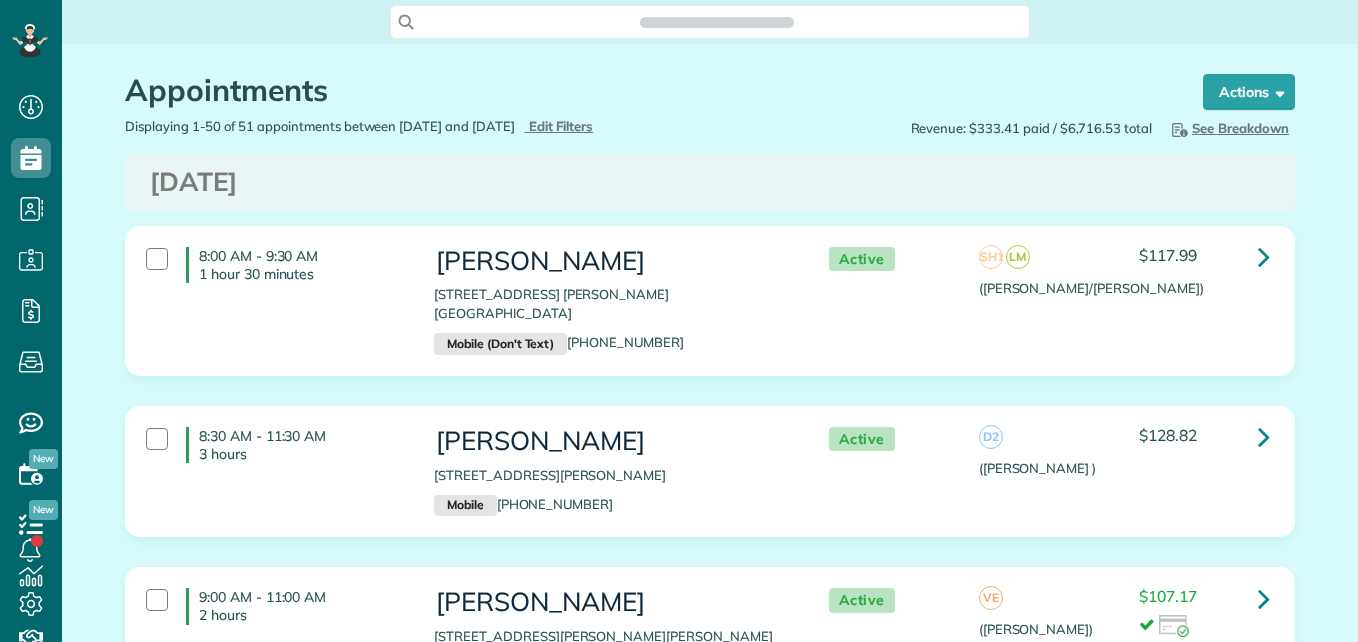 scroll, scrollTop: 0, scrollLeft: 0, axis: both 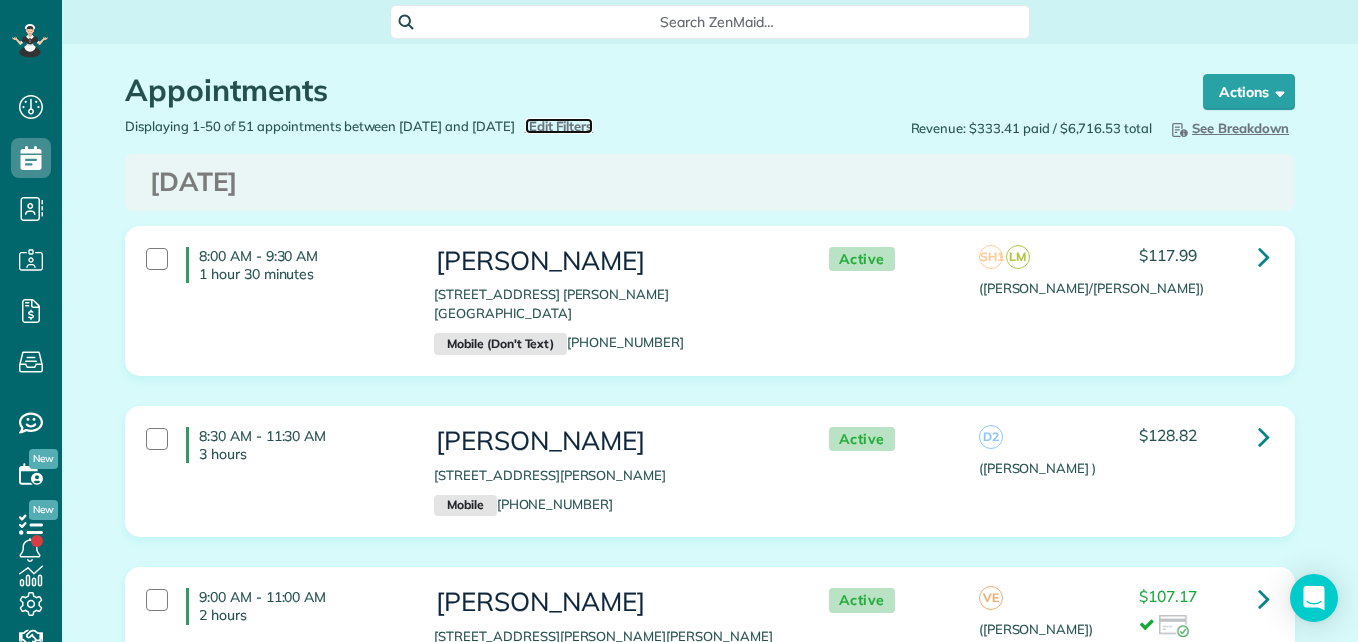 click on "Edit Filters" at bounding box center [561, 126] 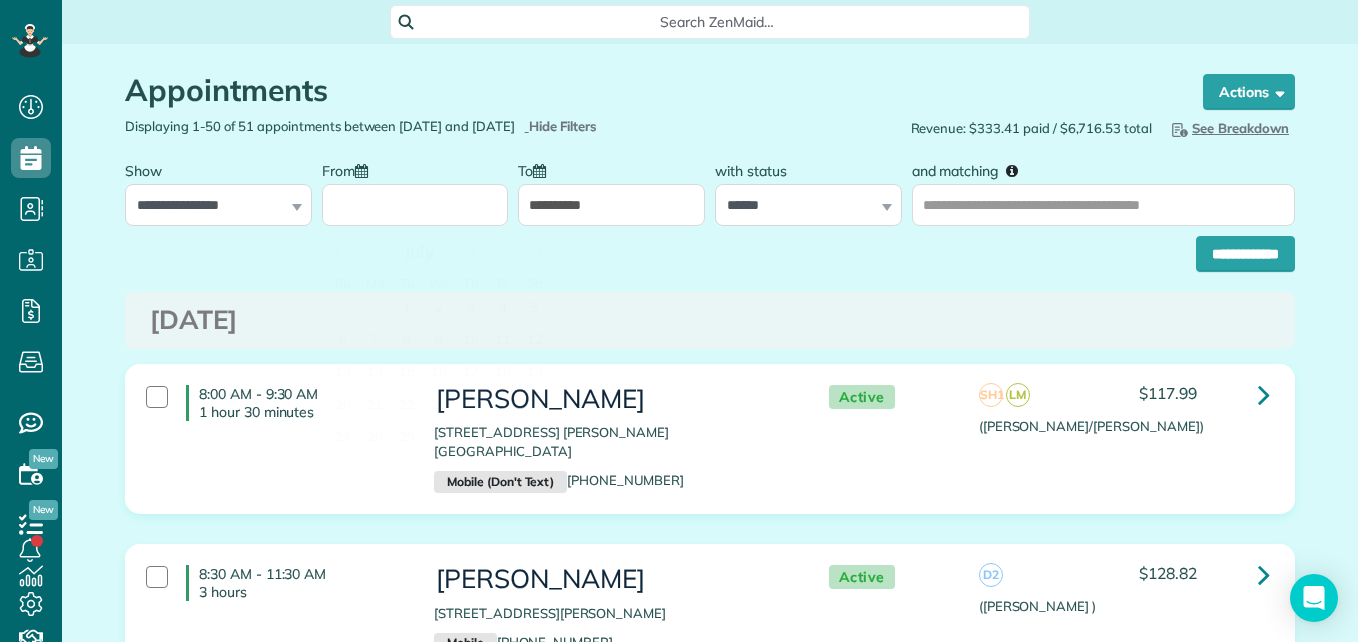 click on "From" at bounding box center [415, 205] 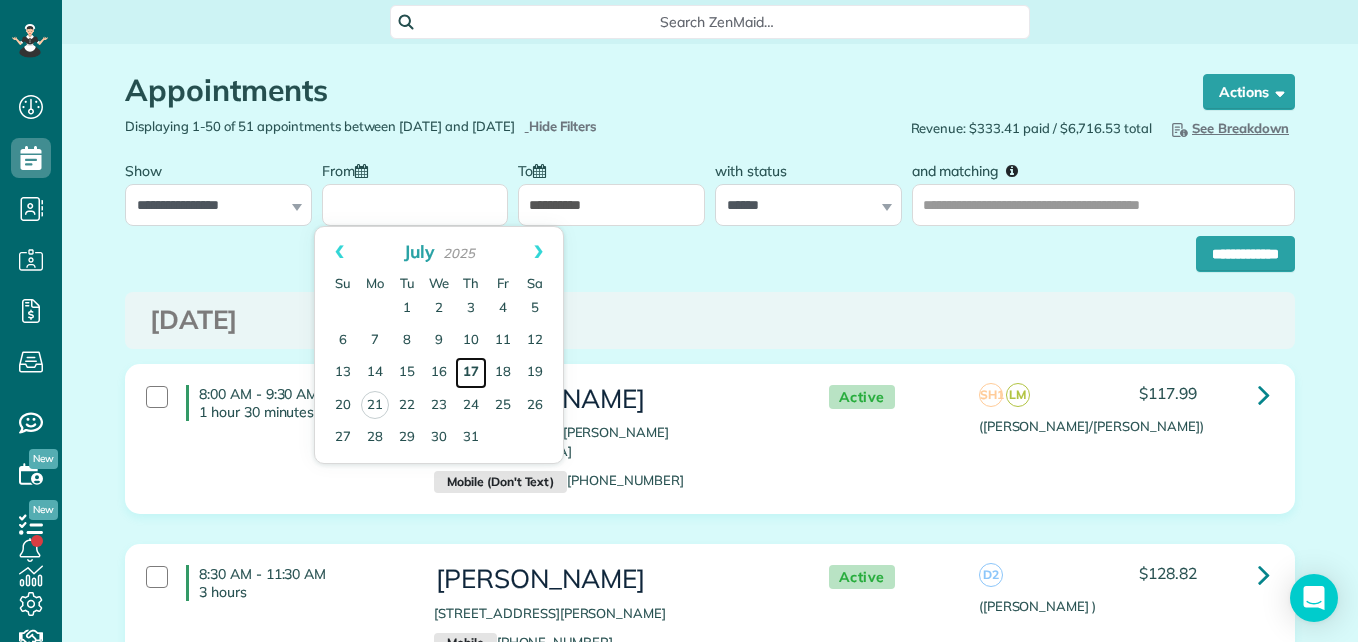 click on "17" at bounding box center (471, 373) 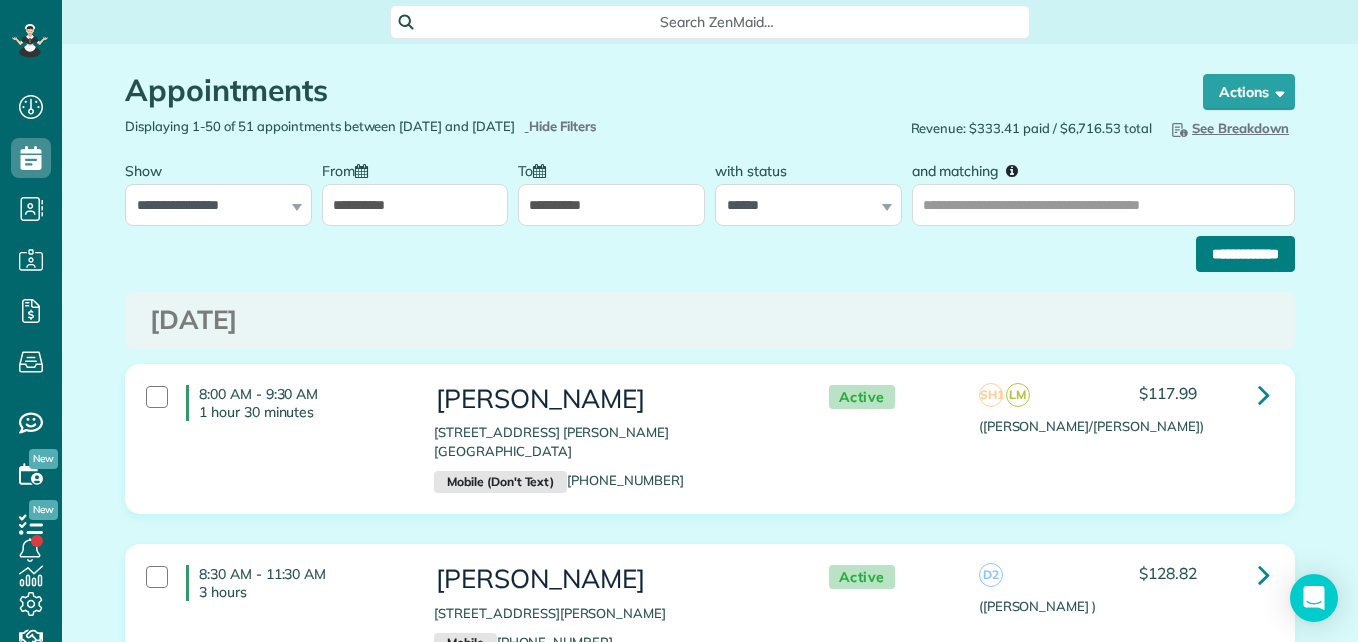 click on "**********" at bounding box center (1245, 254) 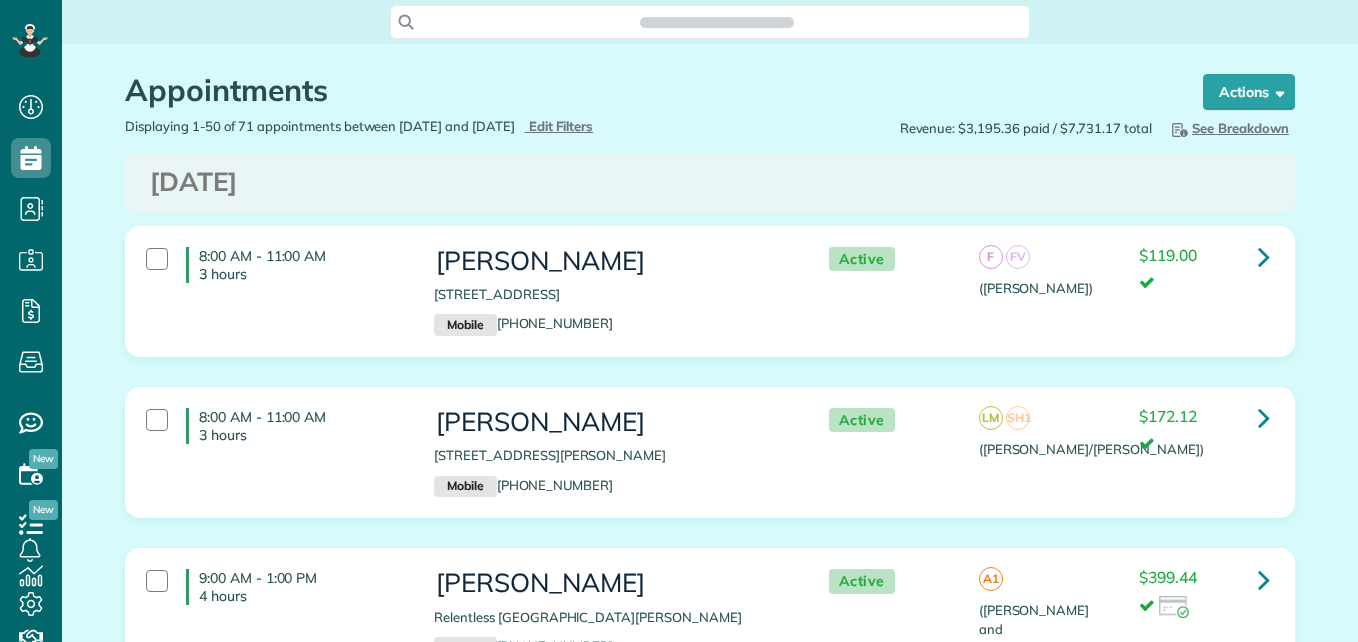 scroll, scrollTop: 0, scrollLeft: 0, axis: both 